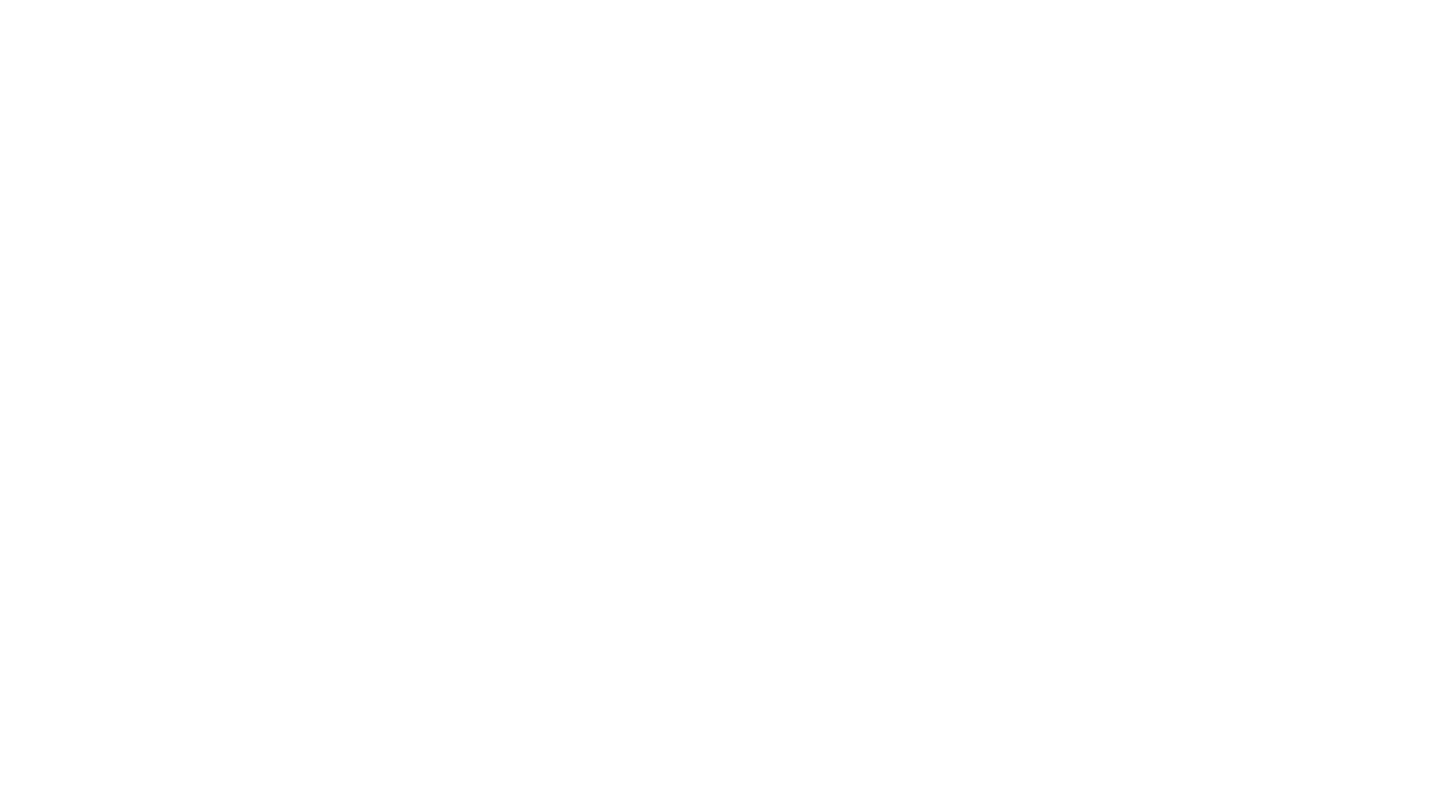 scroll, scrollTop: 0, scrollLeft: 0, axis: both 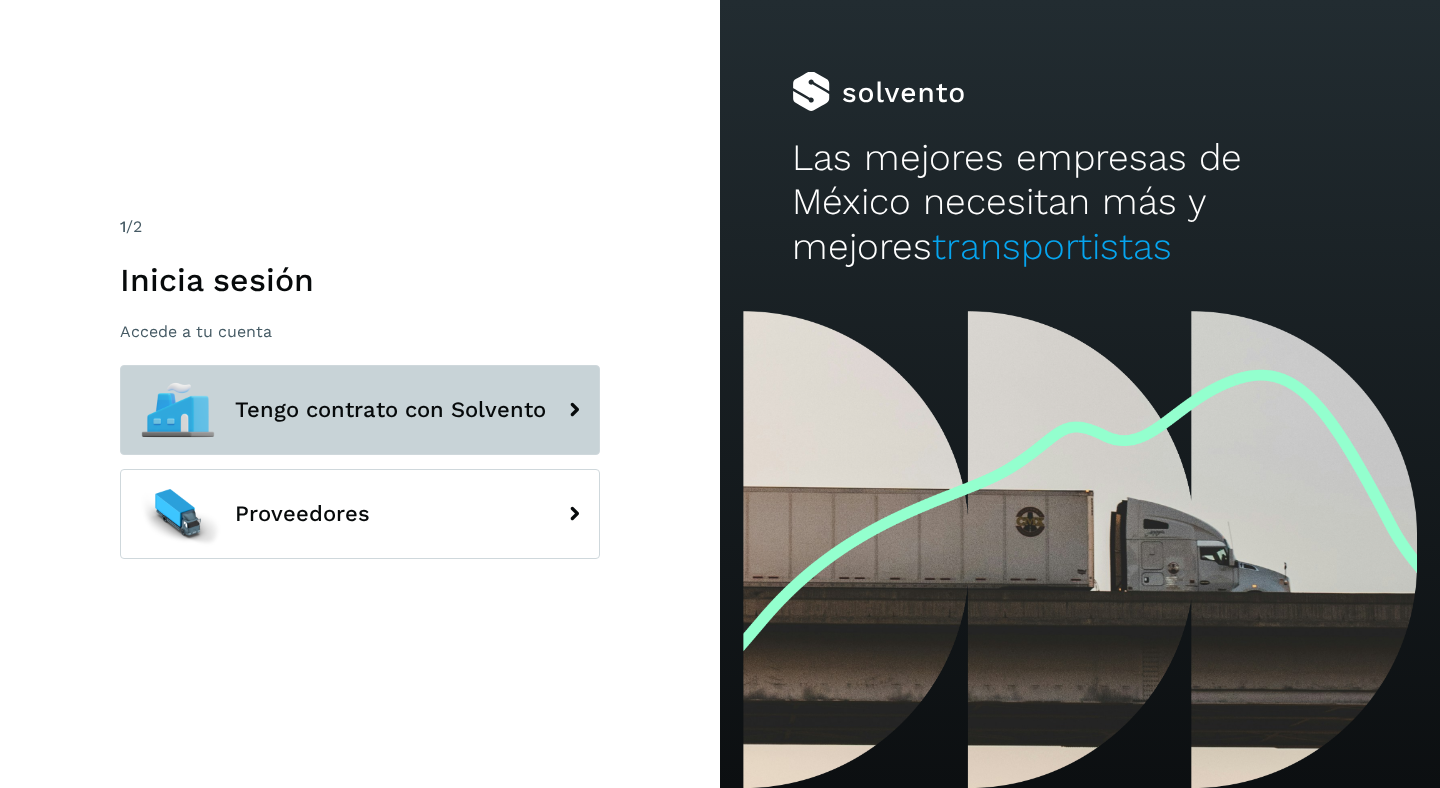 click on "Tengo contrato con Solvento" 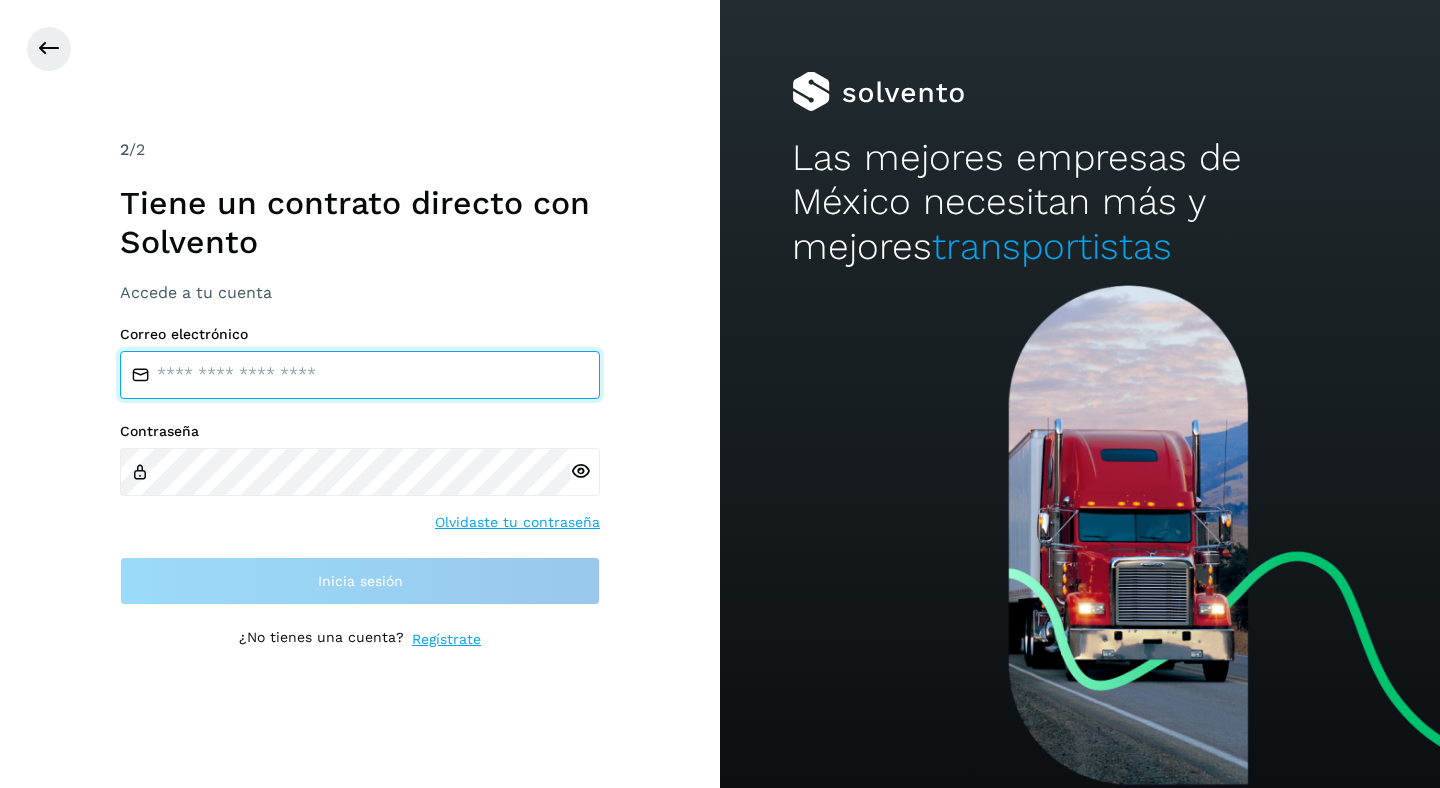 type on "**********" 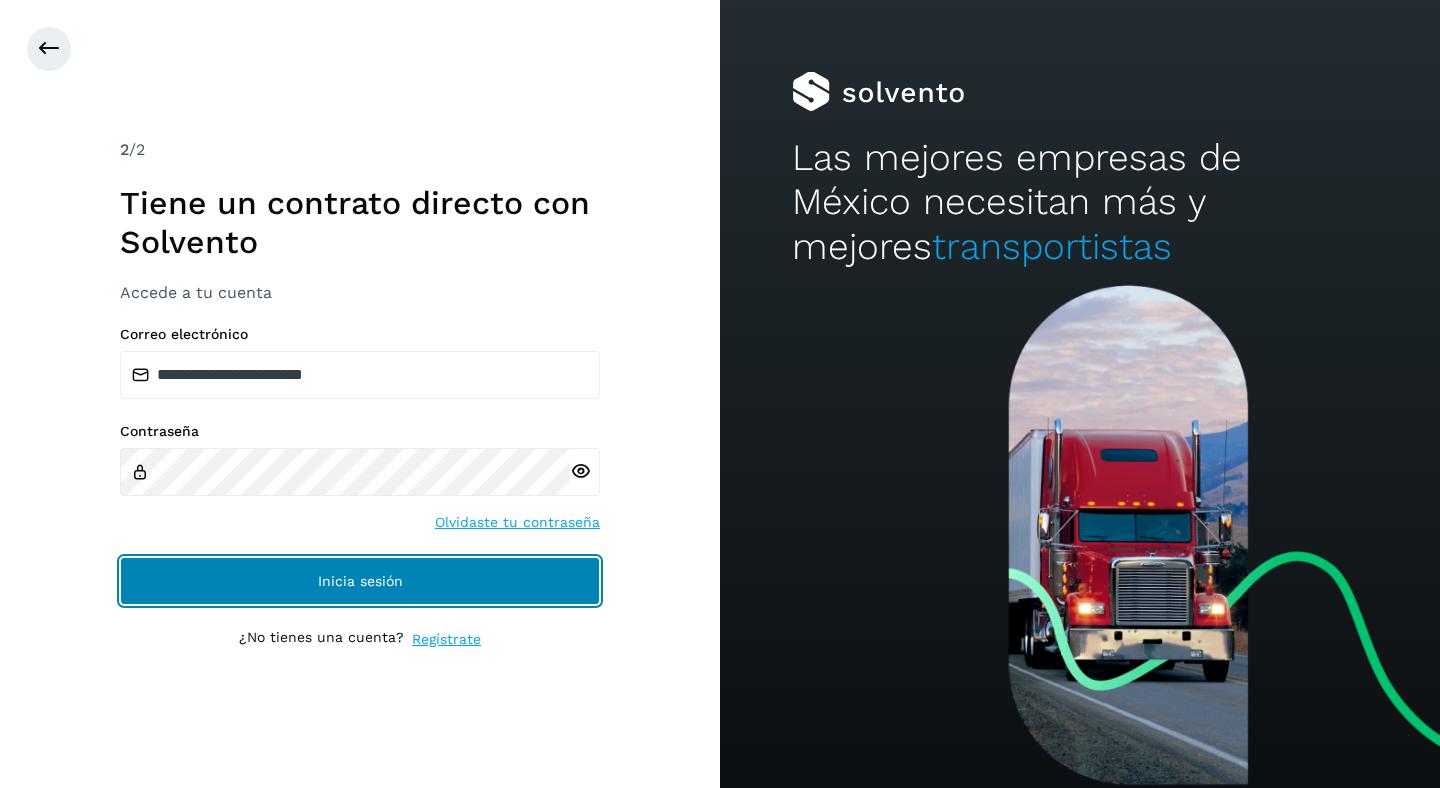click on "Inicia sesión" at bounding box center (360, 581) 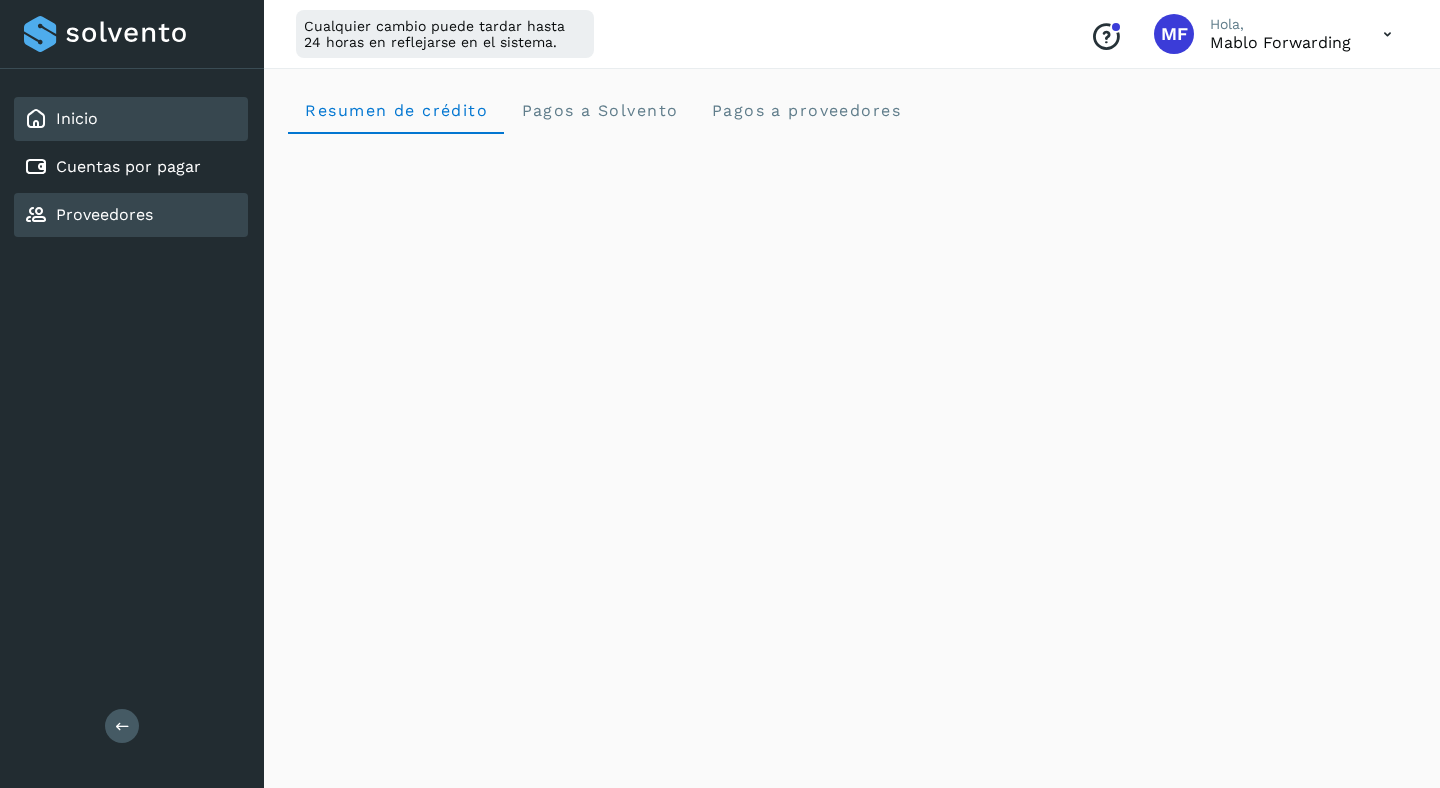 click on "Proveedores" 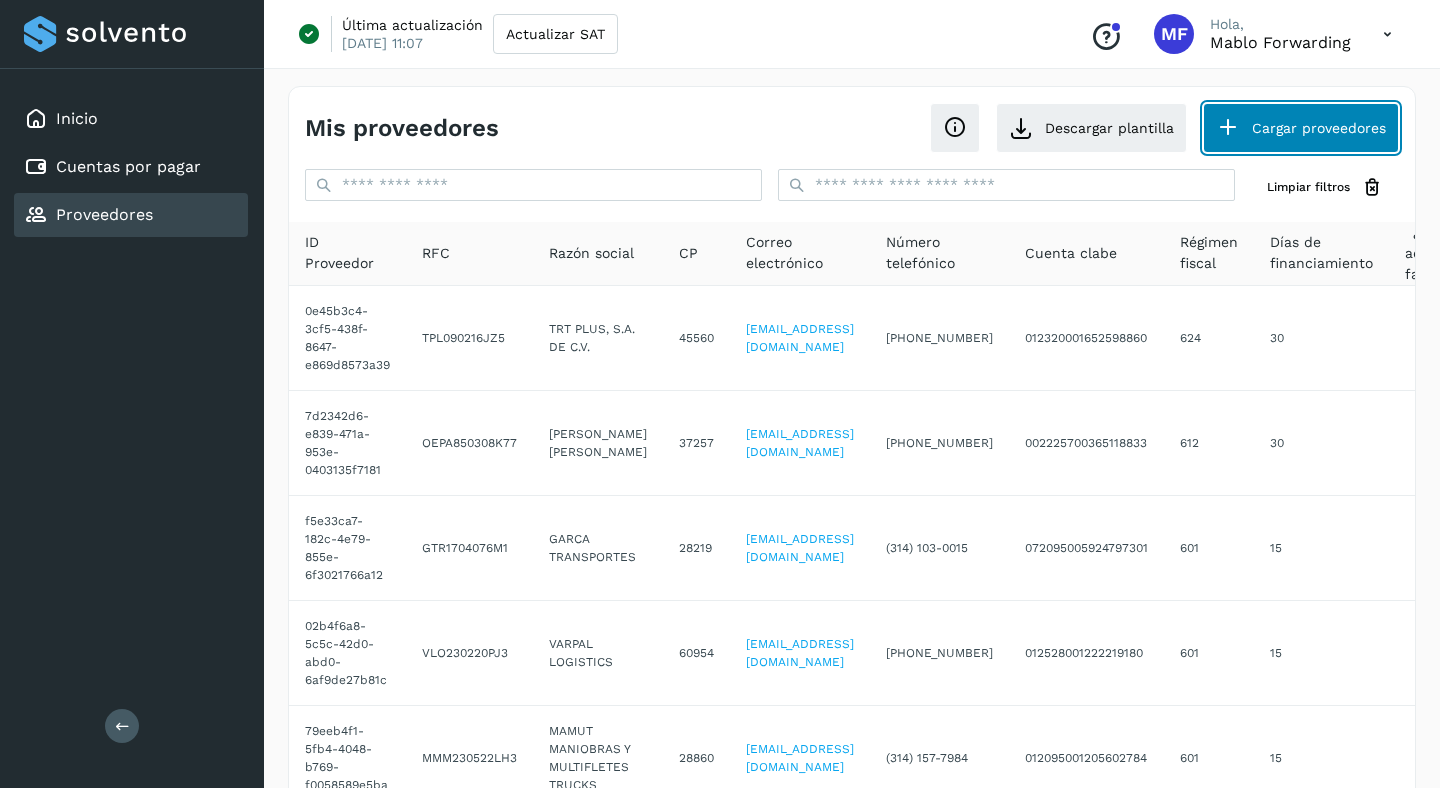 click on "Cargar proveedores" at bounding box center [1301, 128] 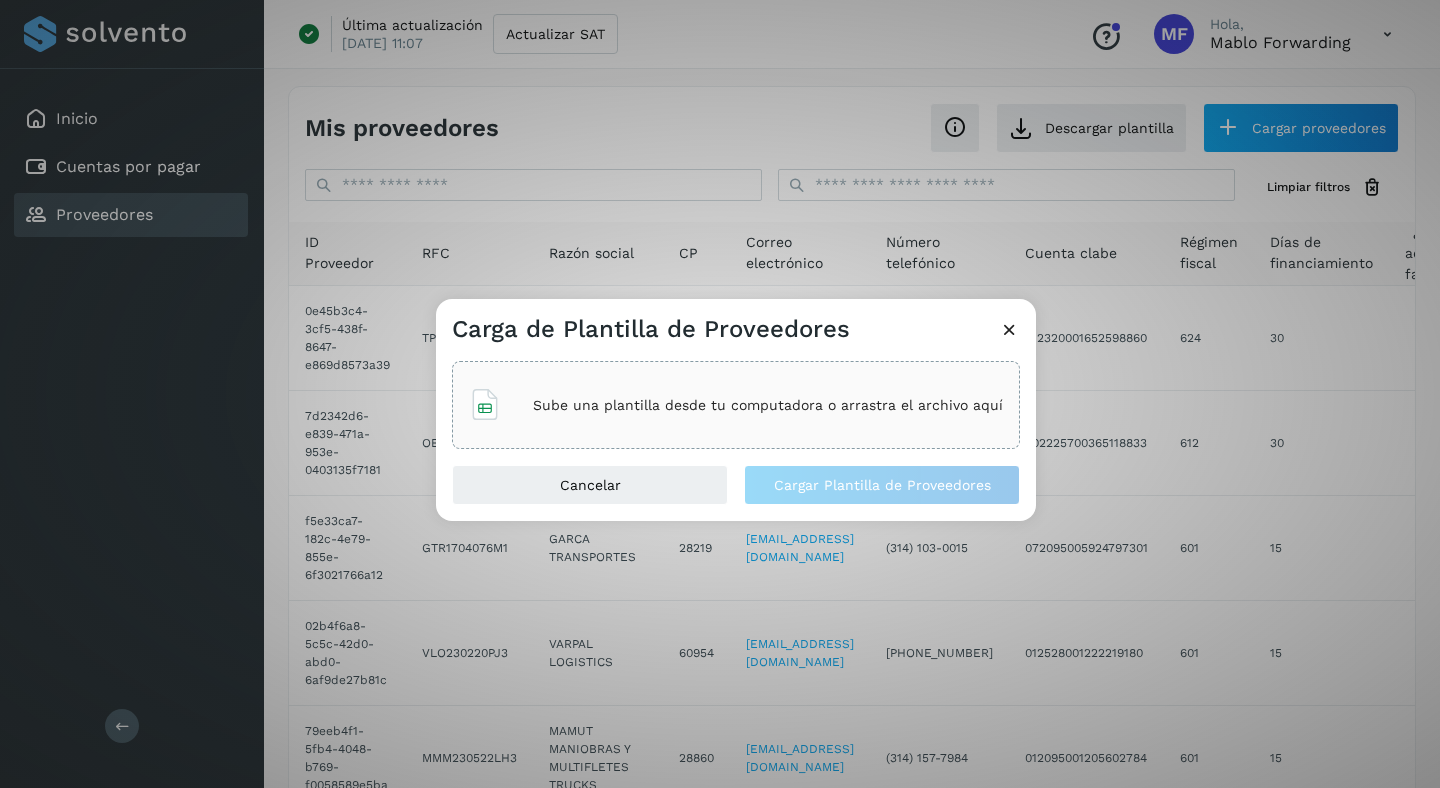 click at bounding box center [1009, 329] 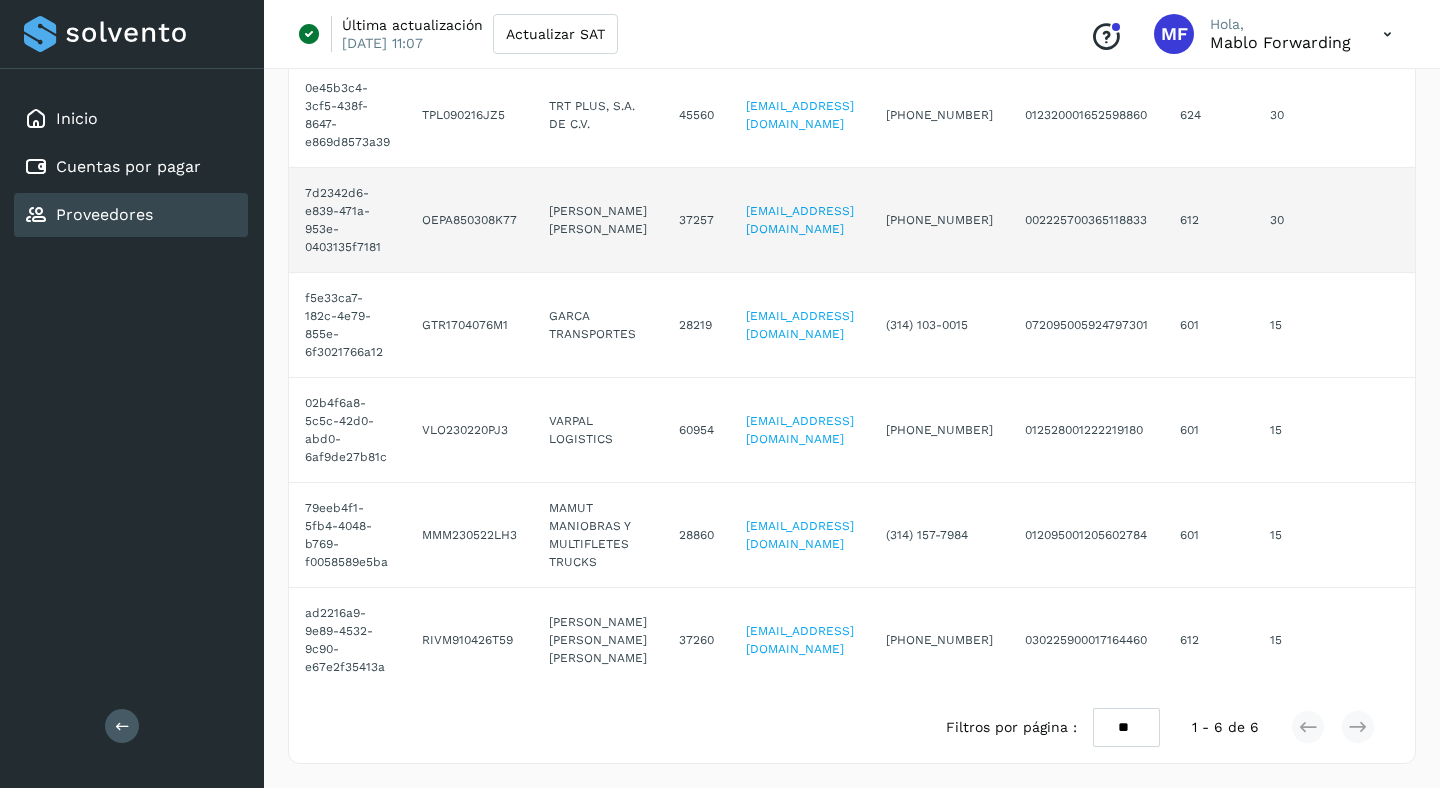 scroll, scrollTop: 0, scrollLeft: 0, axis: both 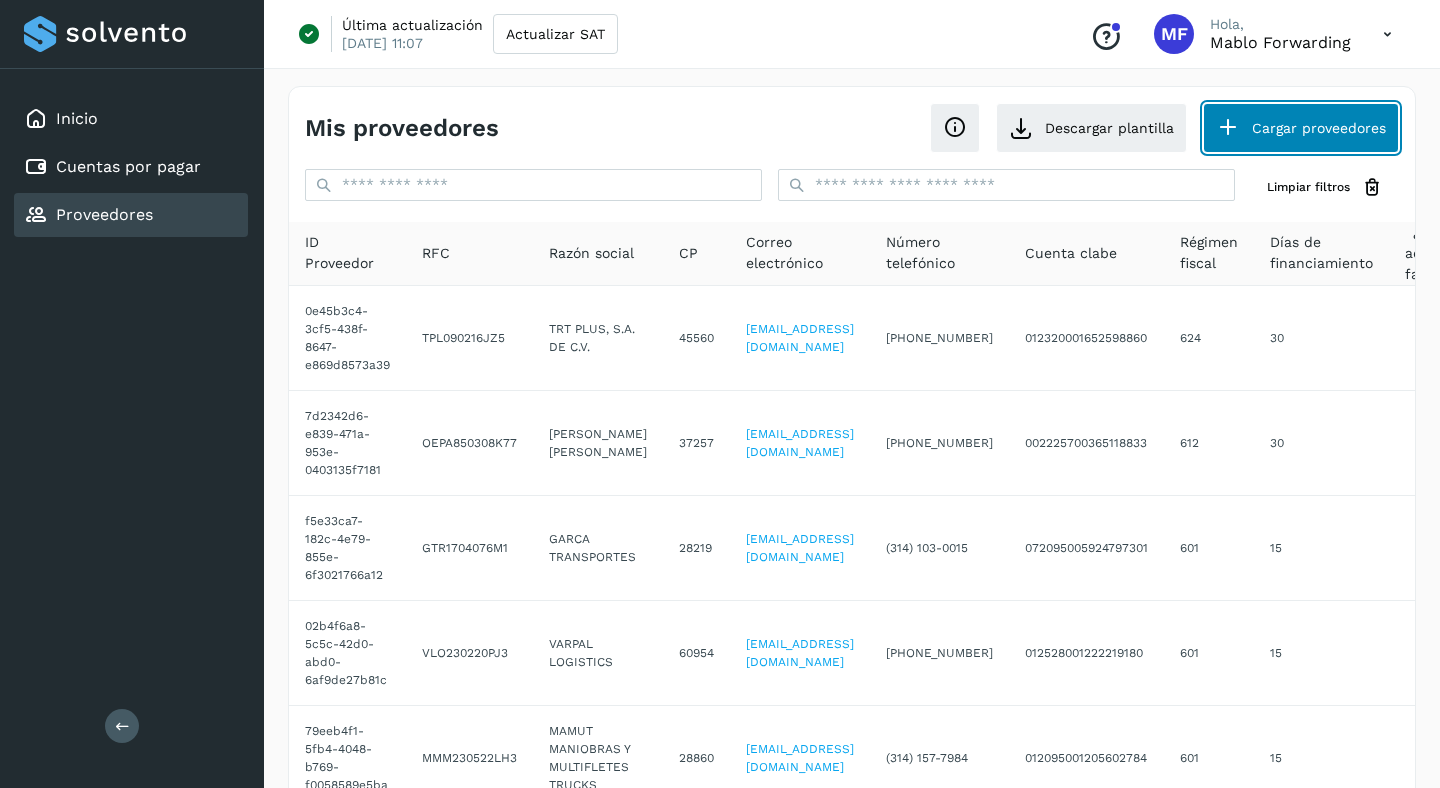 click on "Cargar proveedores" at bounding box center (1301, 128) 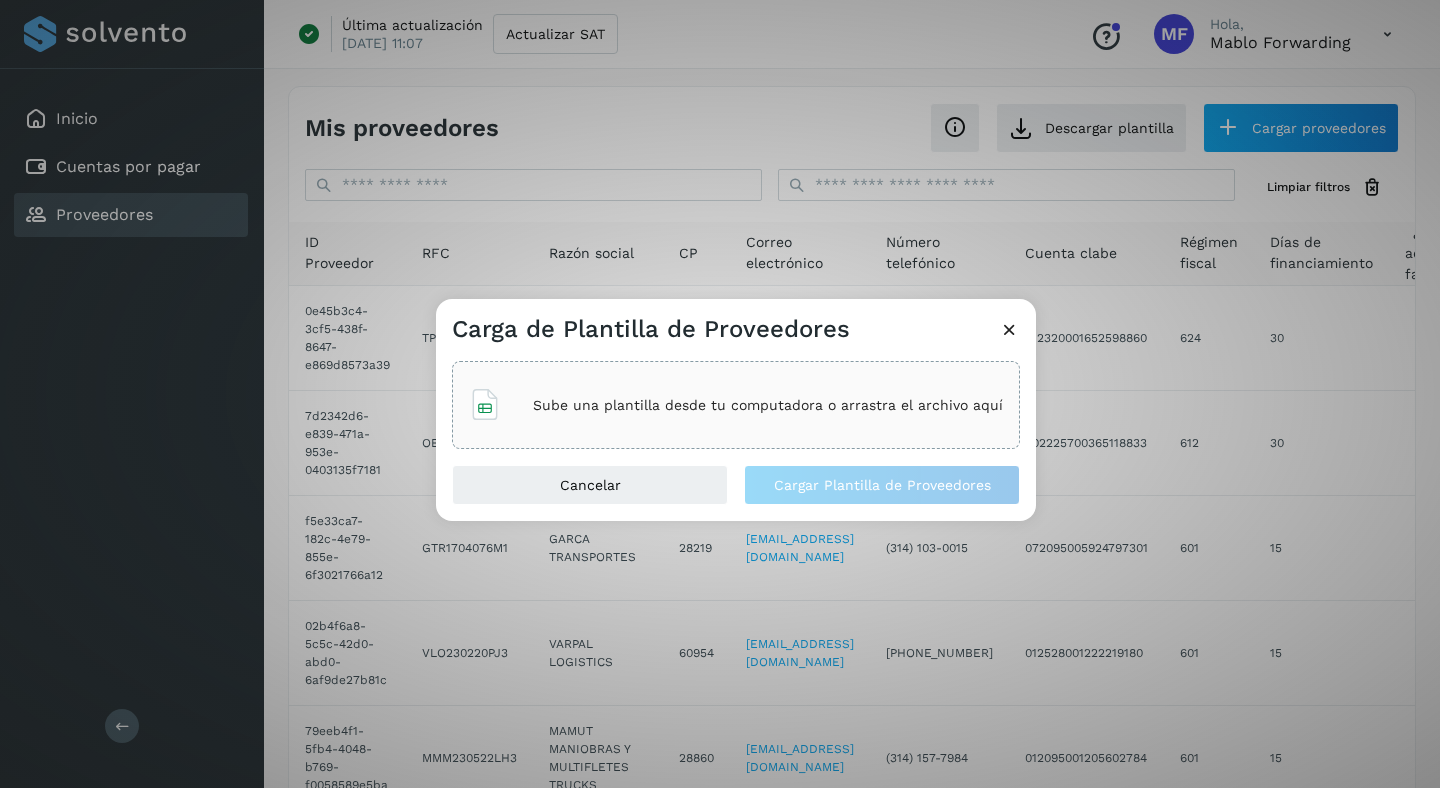 click on "Sube una plantilla desde tu computadora o arrastra el archivo aquí" 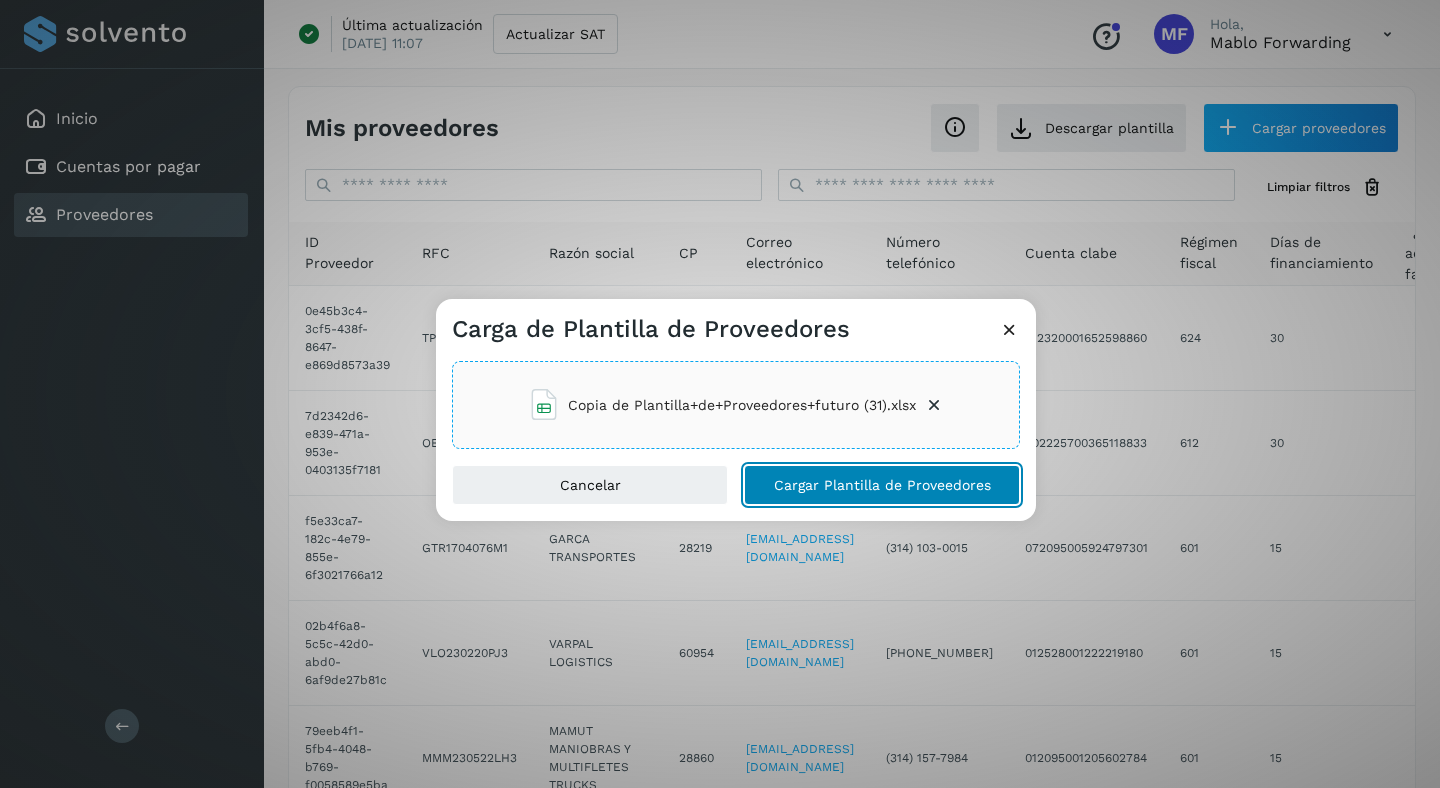 click on "Cargar Plantilla de Proveedores" 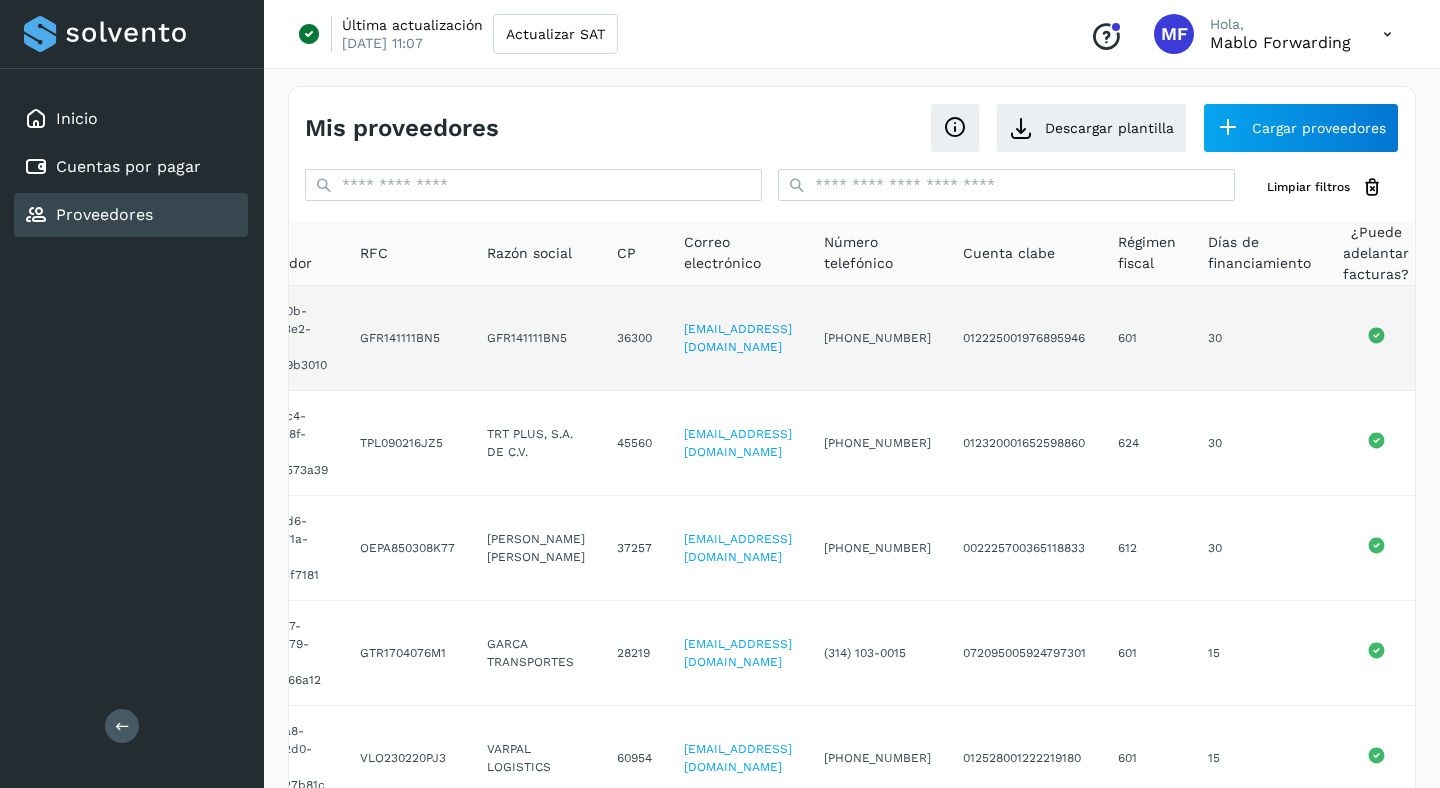 scroll, scrollTop: 0, scrollLeft: 140, axis: horizontal 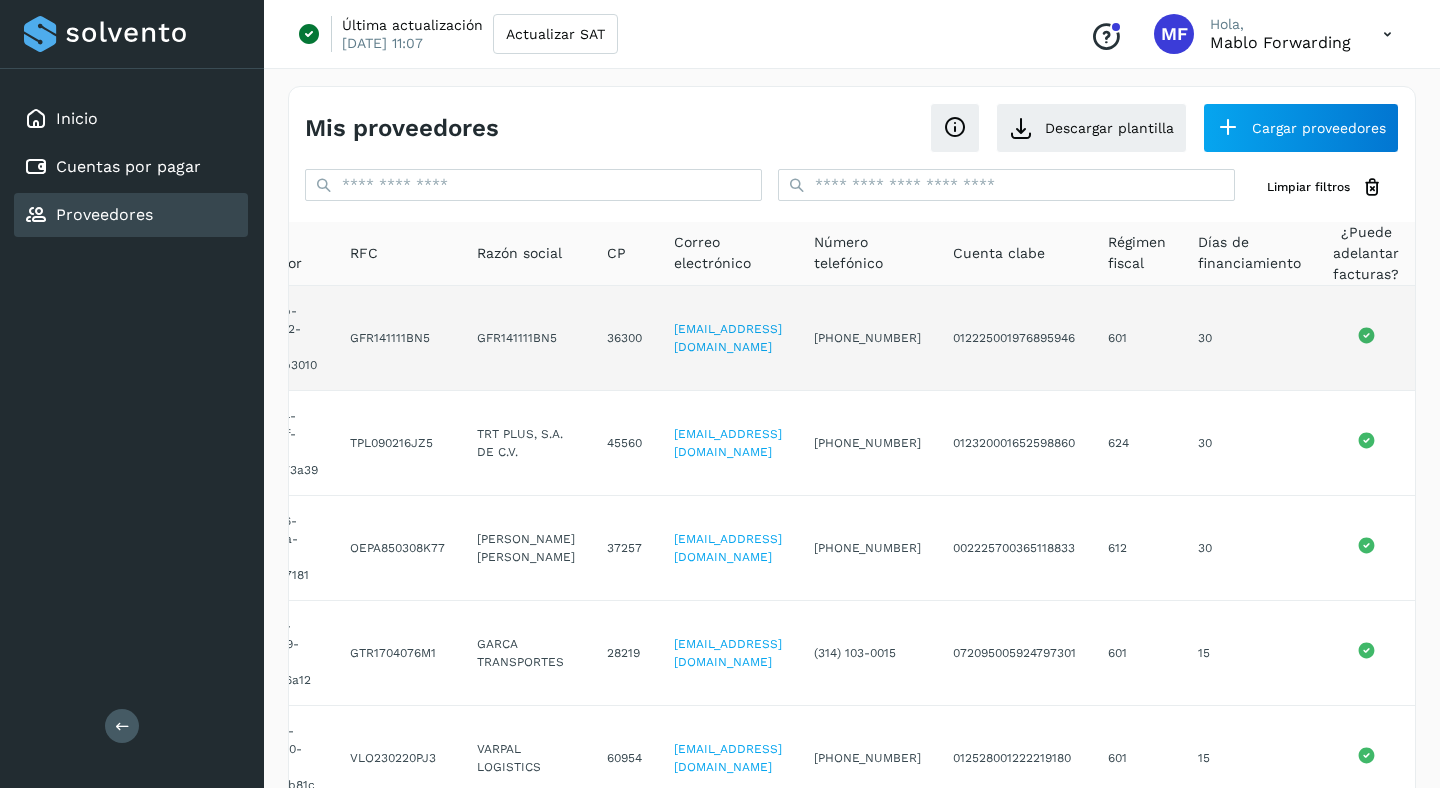 click on "012225001976895946" 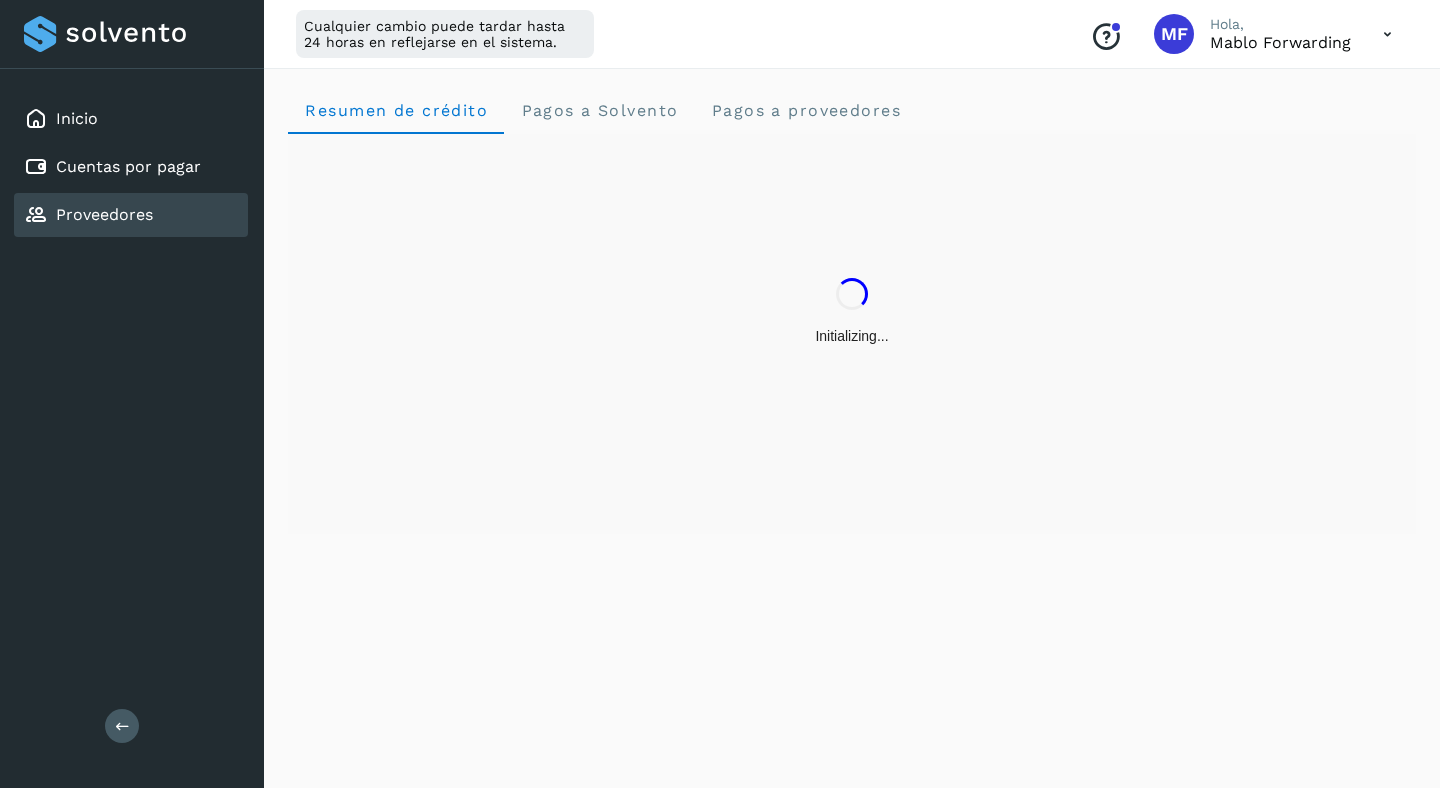 click on "Proveedores" 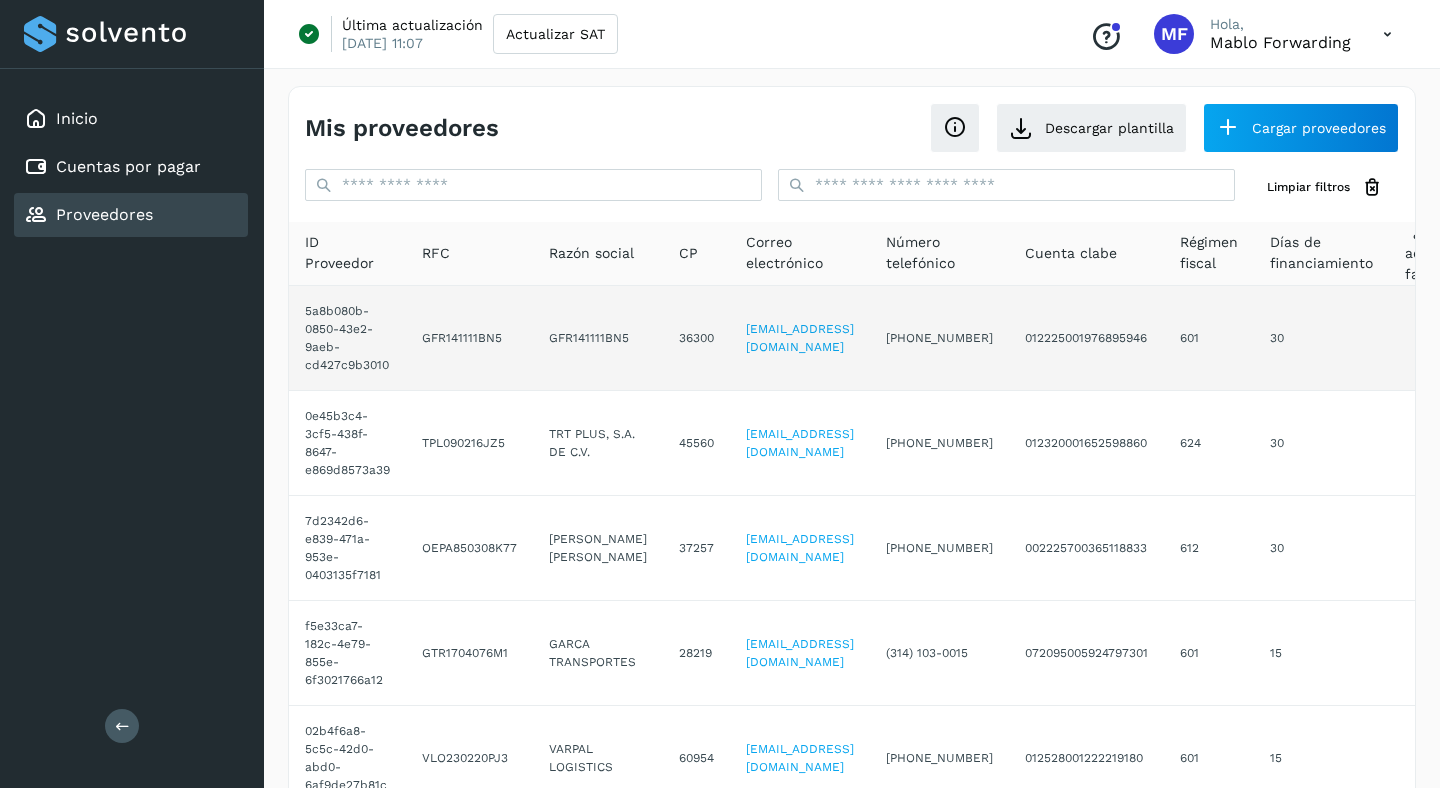 click on "GFR141111BN5" 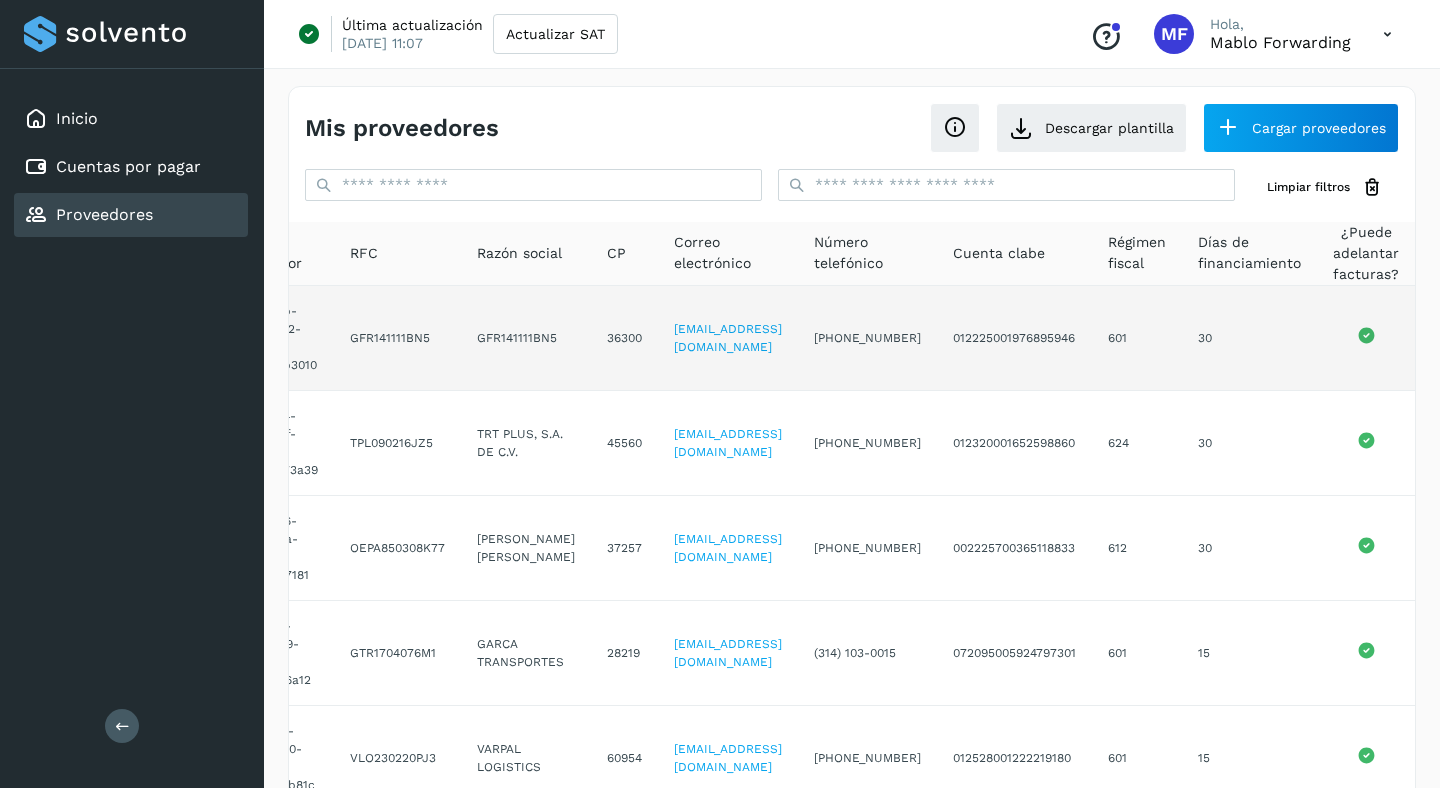 scroll, scrollTop: 0, scrollLeft: 140, axis: horizontal 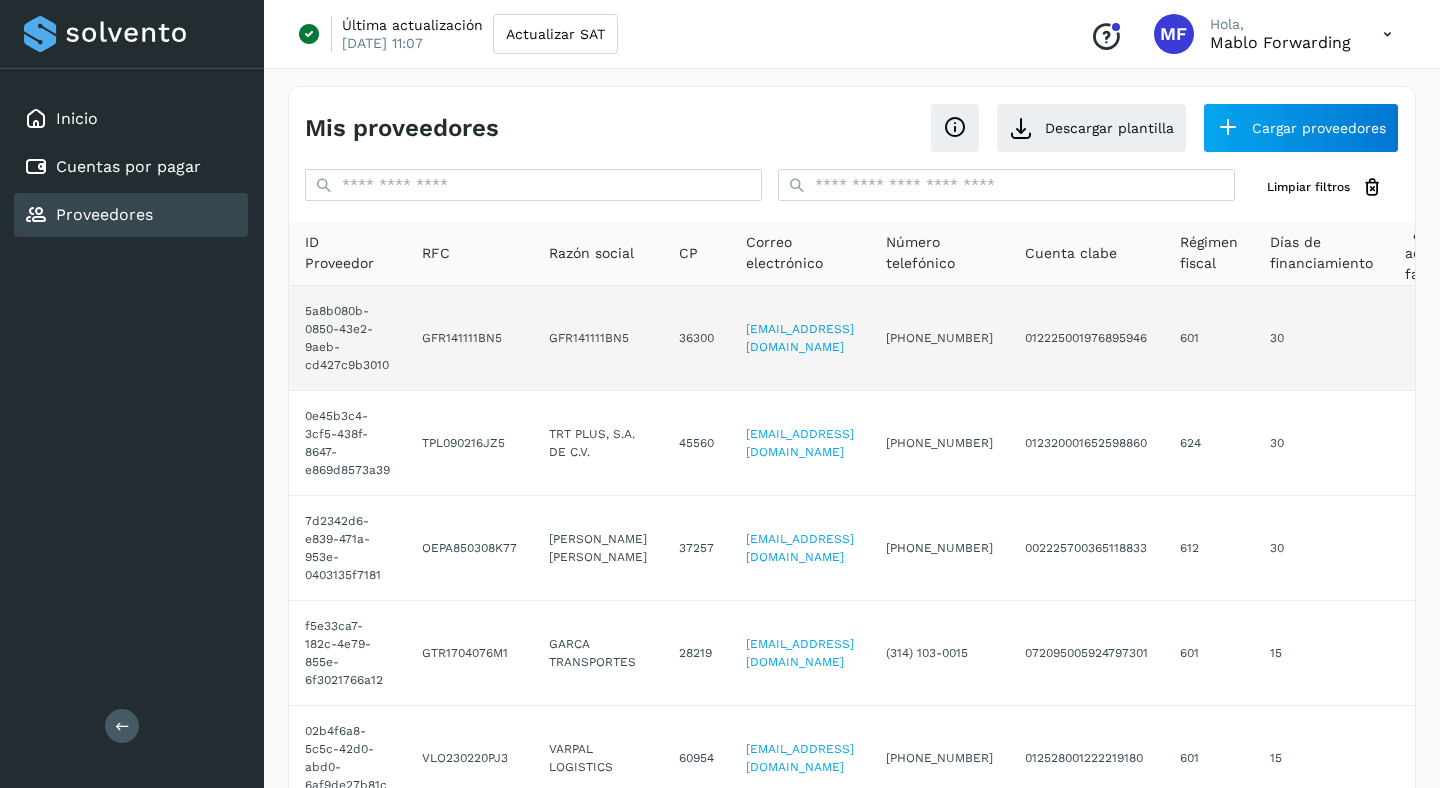 click on "36300" 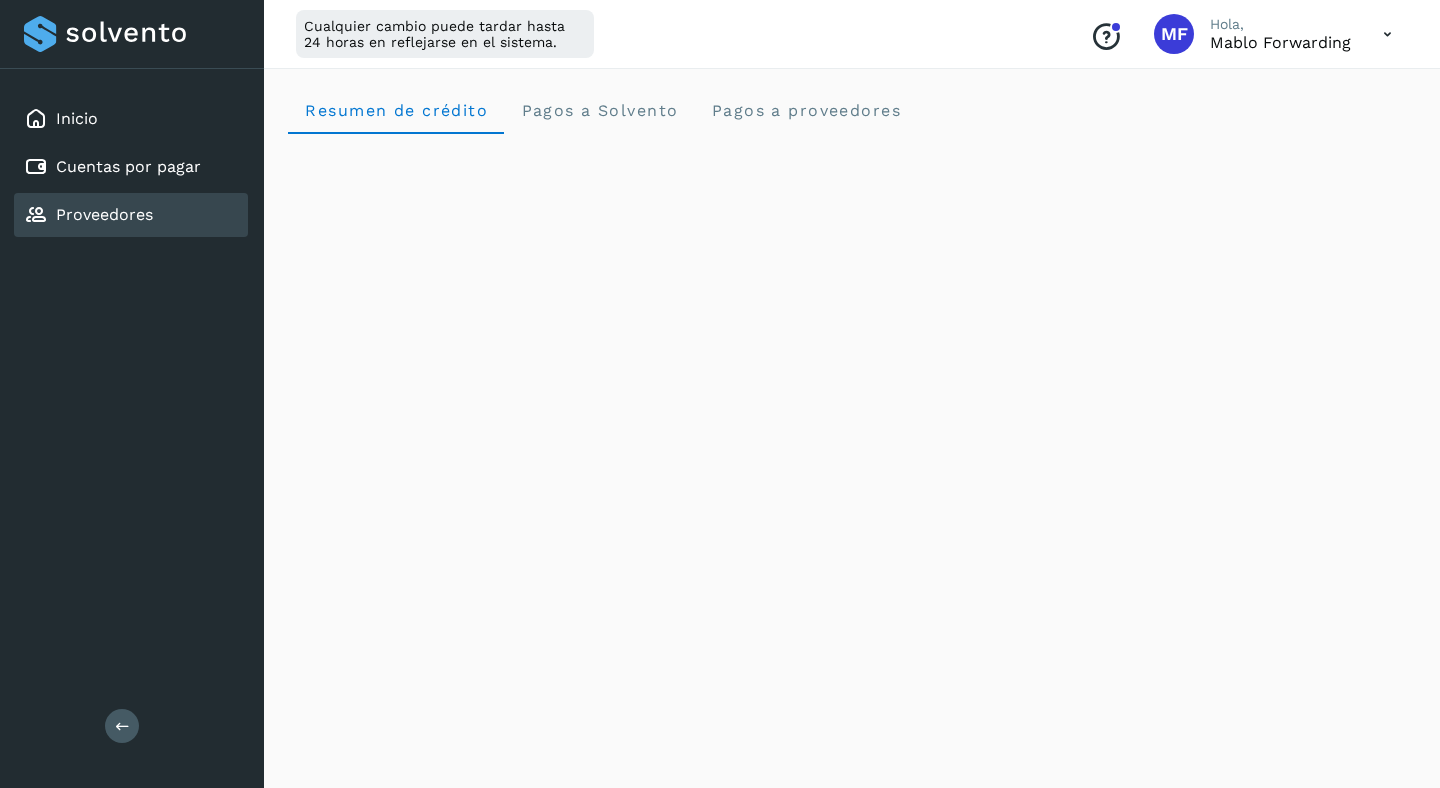click on "Proveedores" at bounding box center [104, 214] 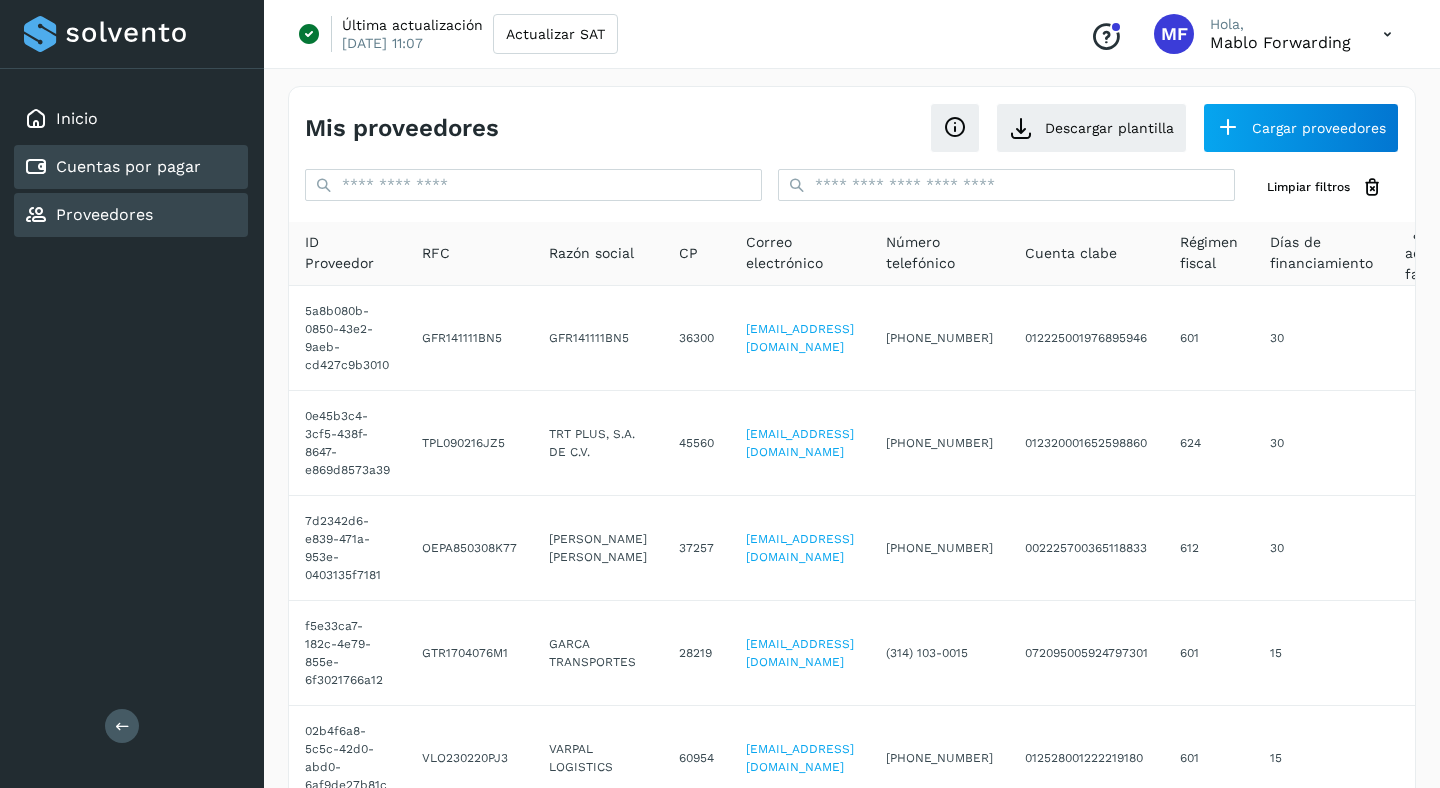 click on "Cuentas por pagar" at bounding box center [128, 166] 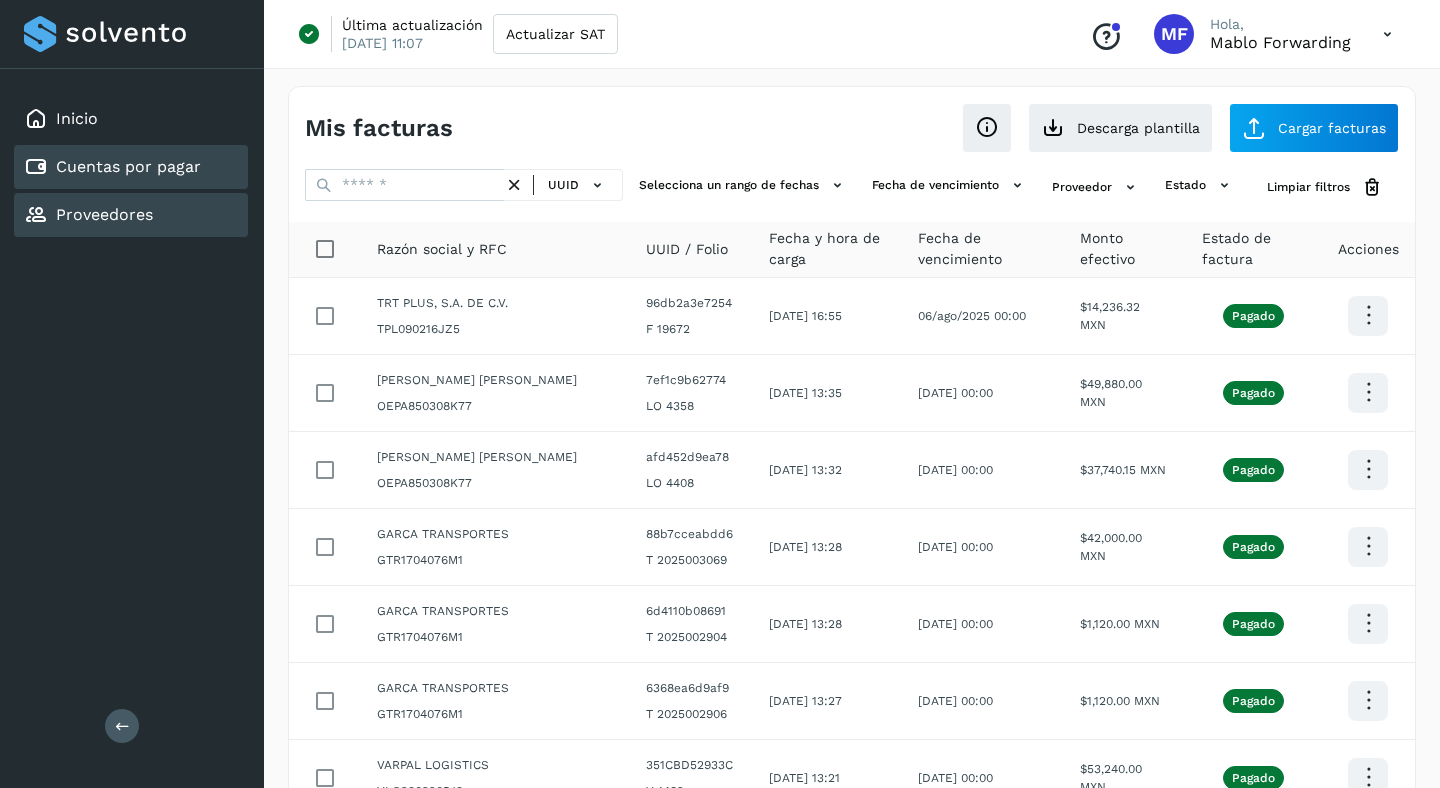 click on "Proveedores" 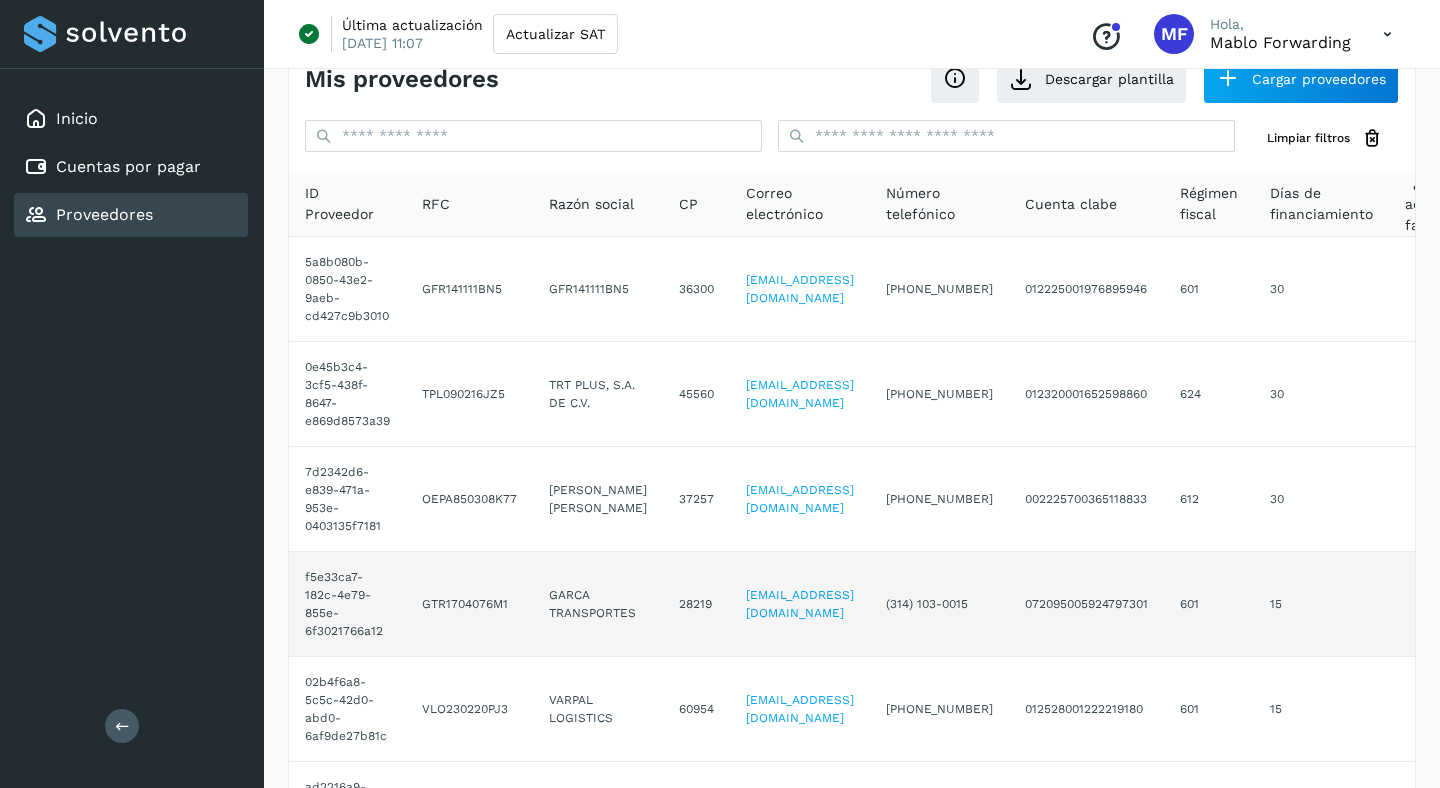 scroll, scrollTop: 0, scrollLeft: 0, axis: both 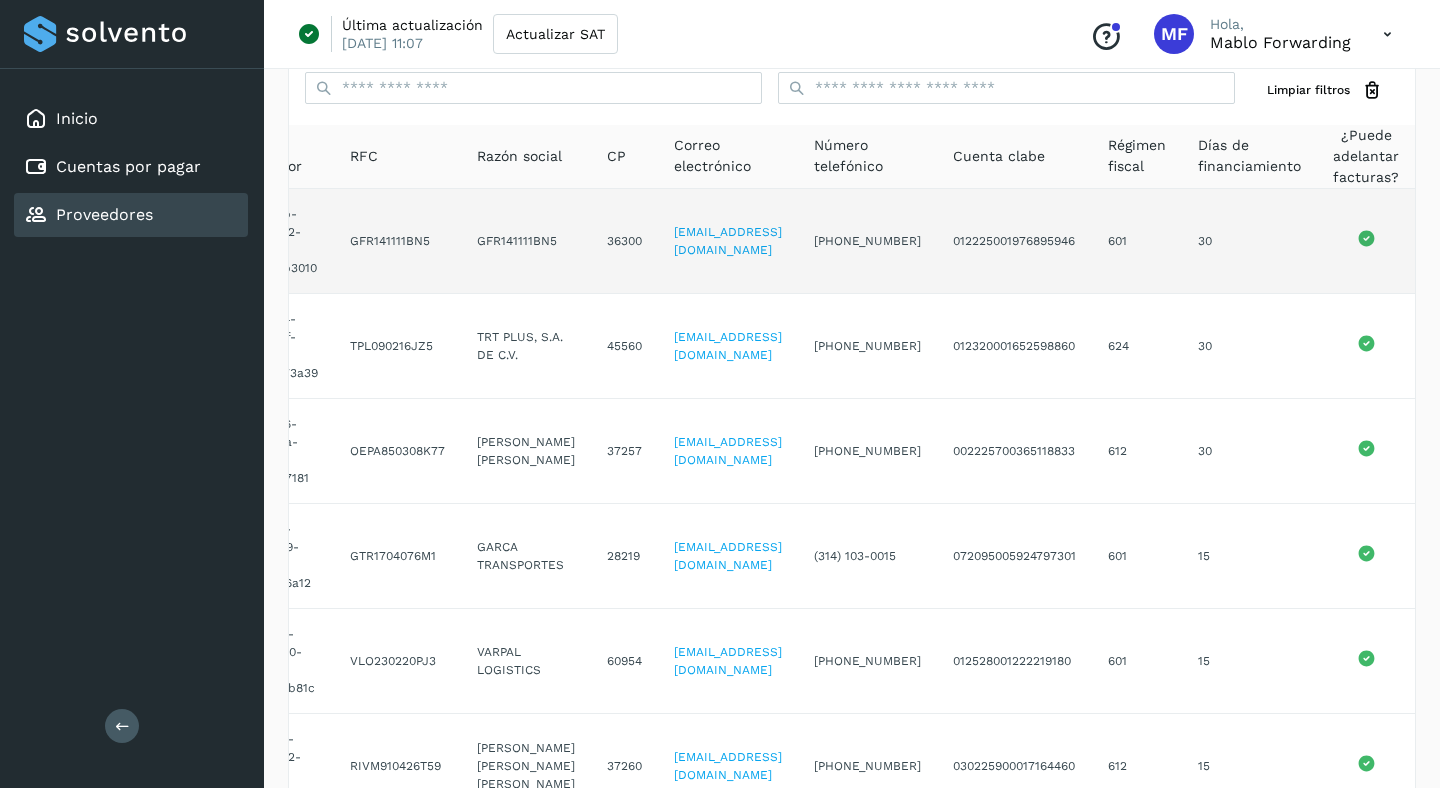click on "30" 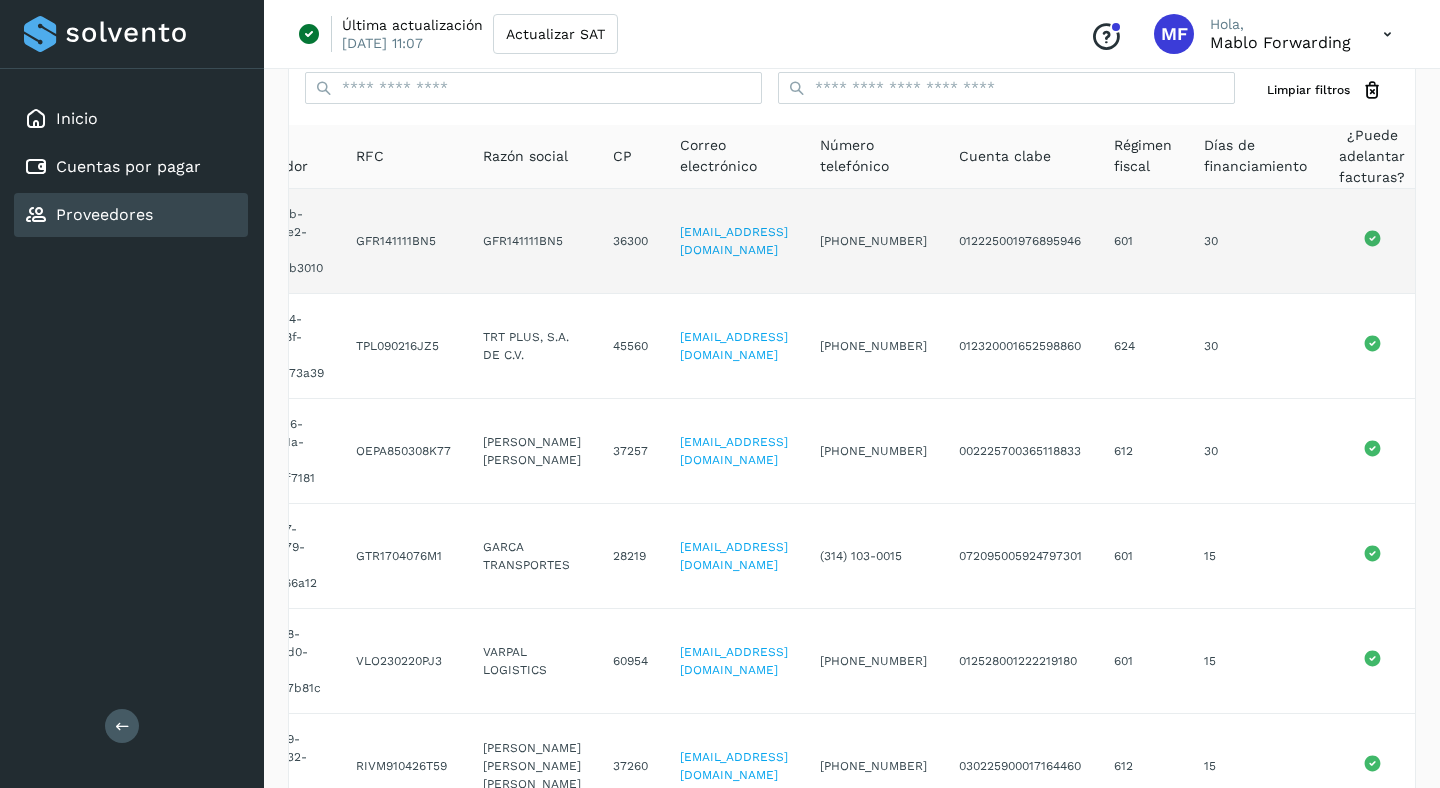 scroll, scrollTop: 0, scrollLeft: 0, axis: both 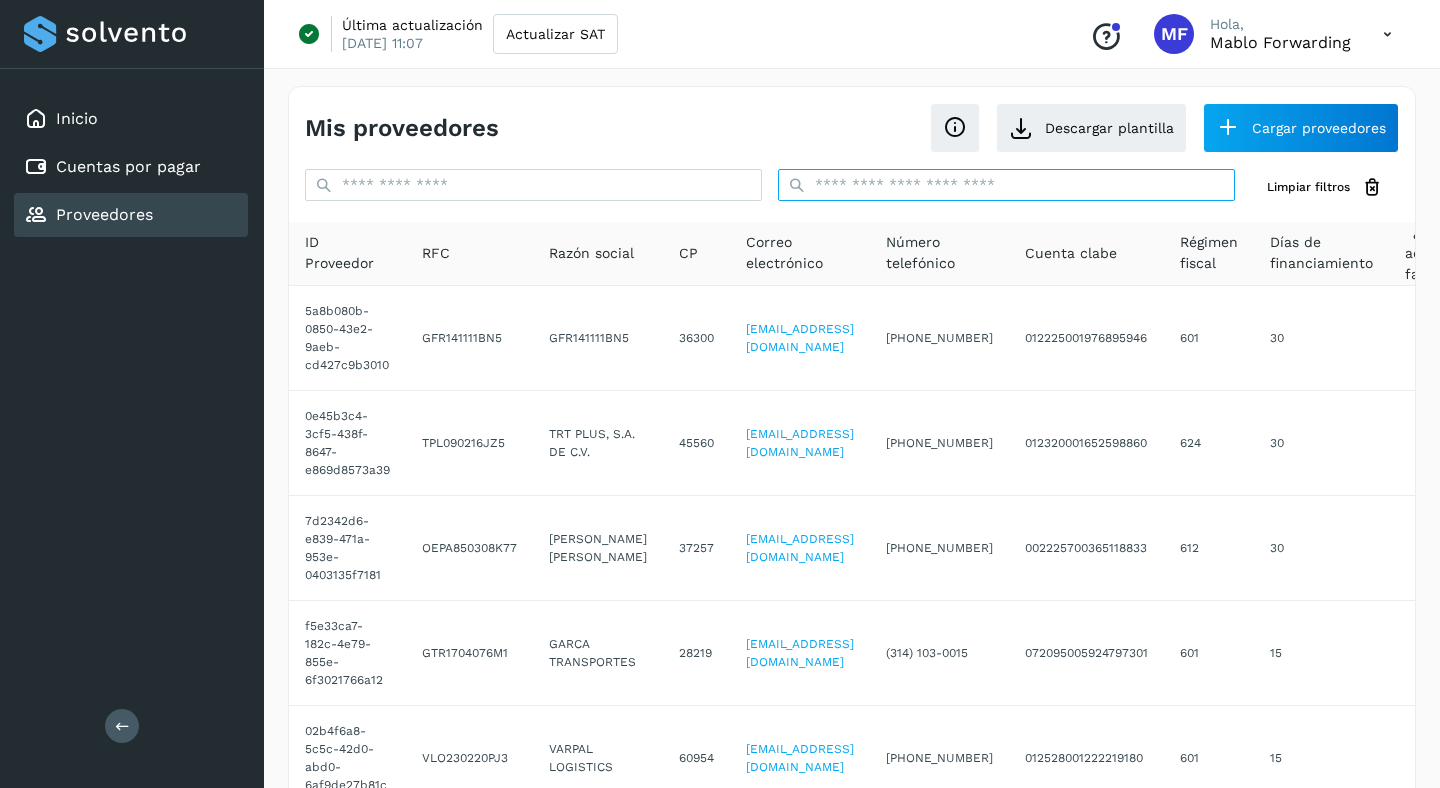click at bounding box center [1006, 185] 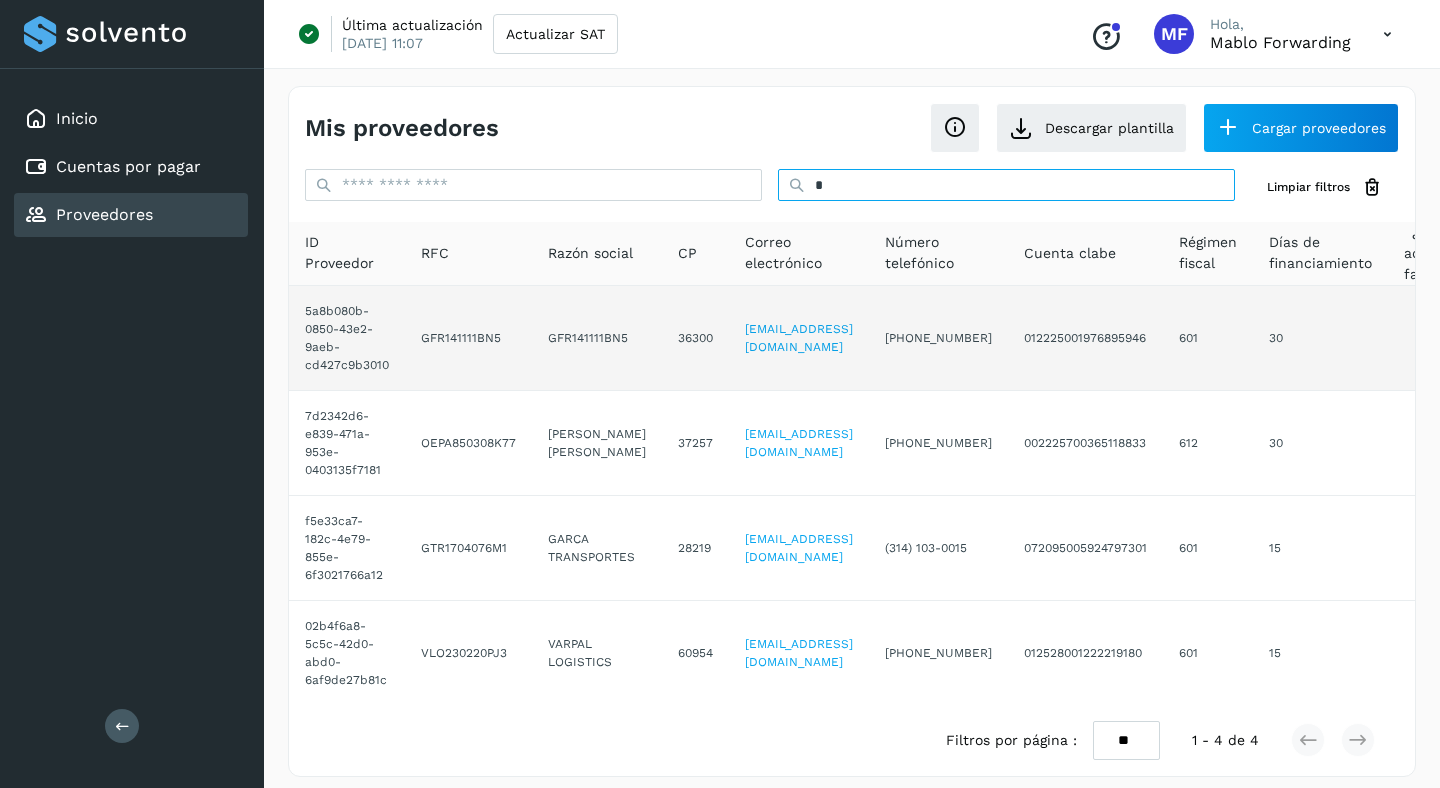 type on "*" 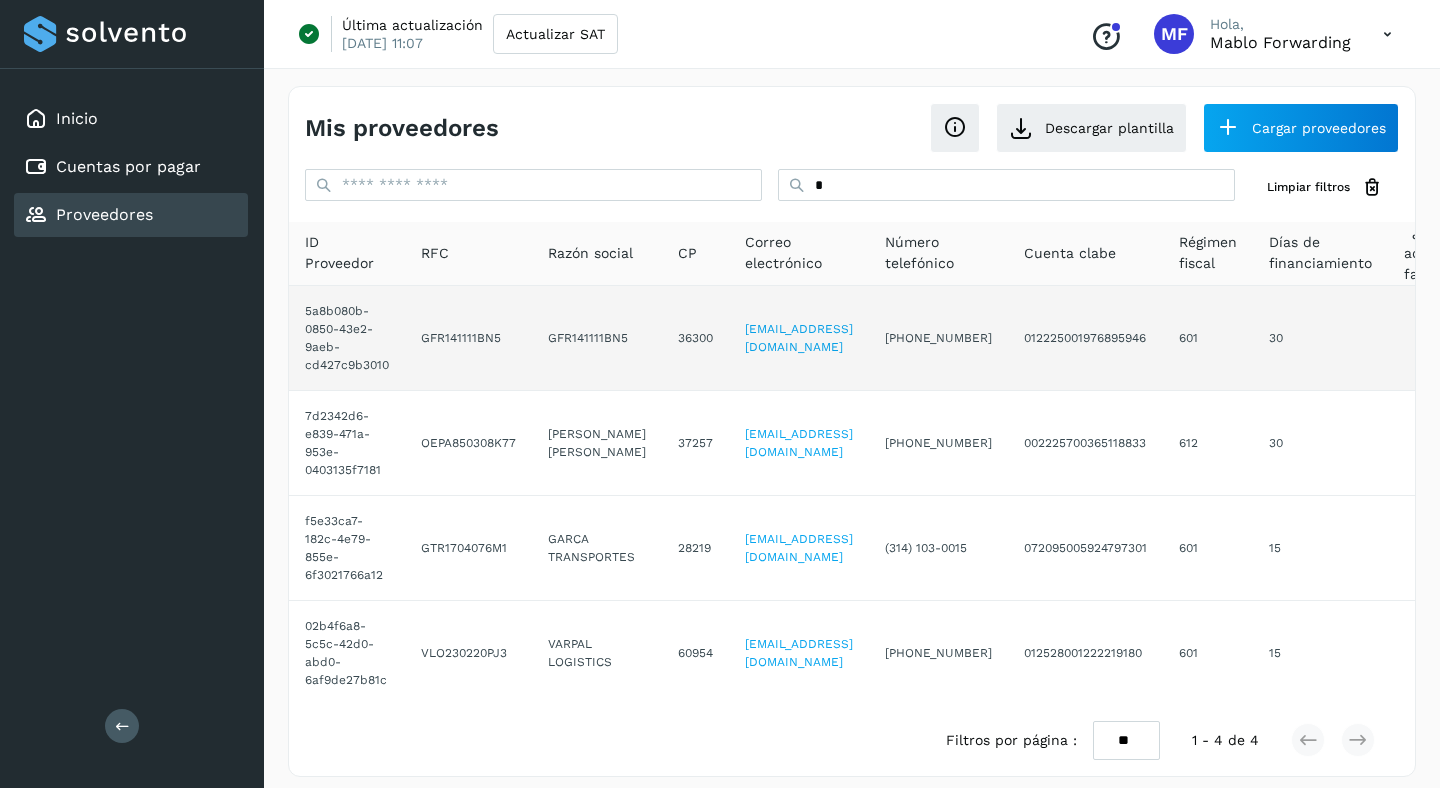 click on "GFR141111BN5" 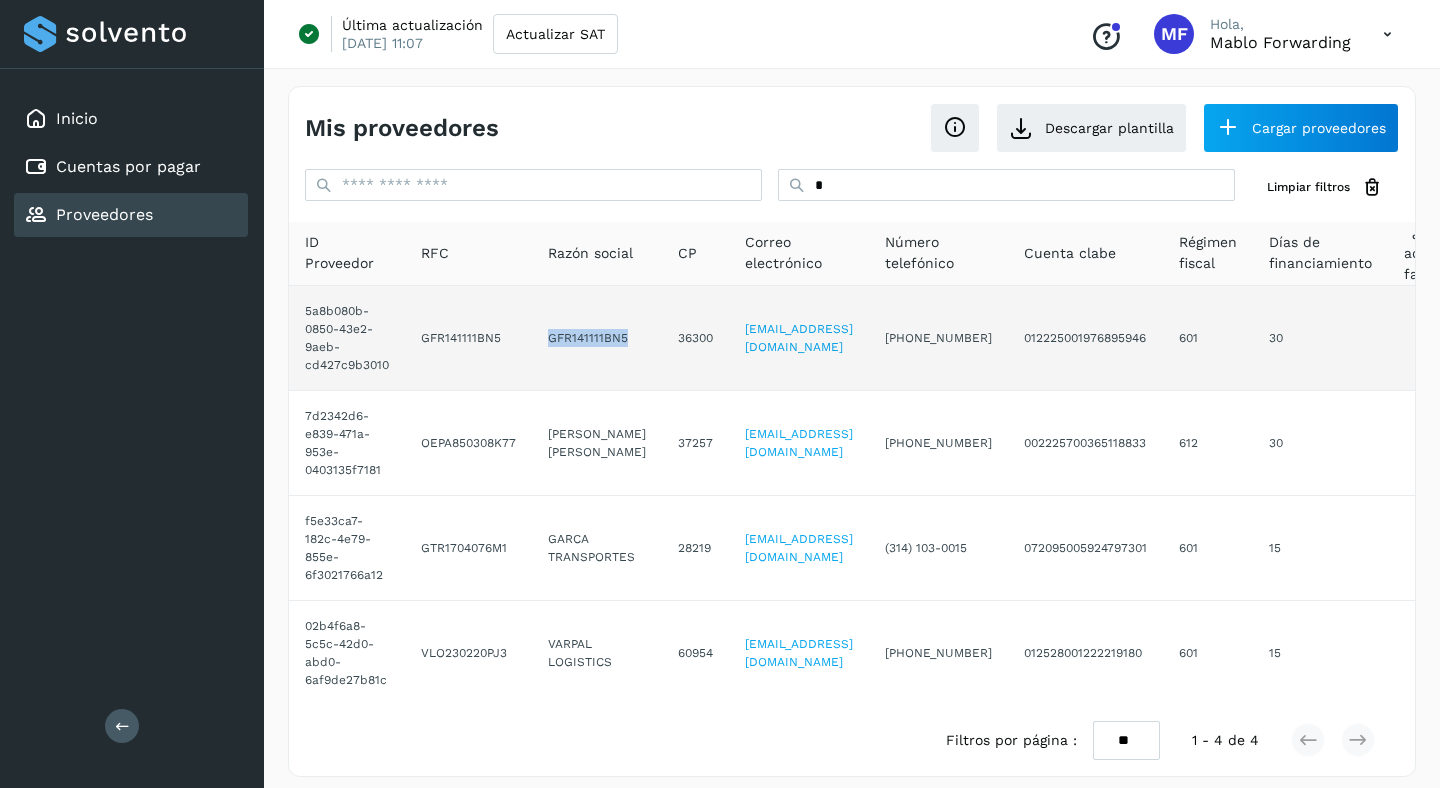 click on "GFR141111BN5" 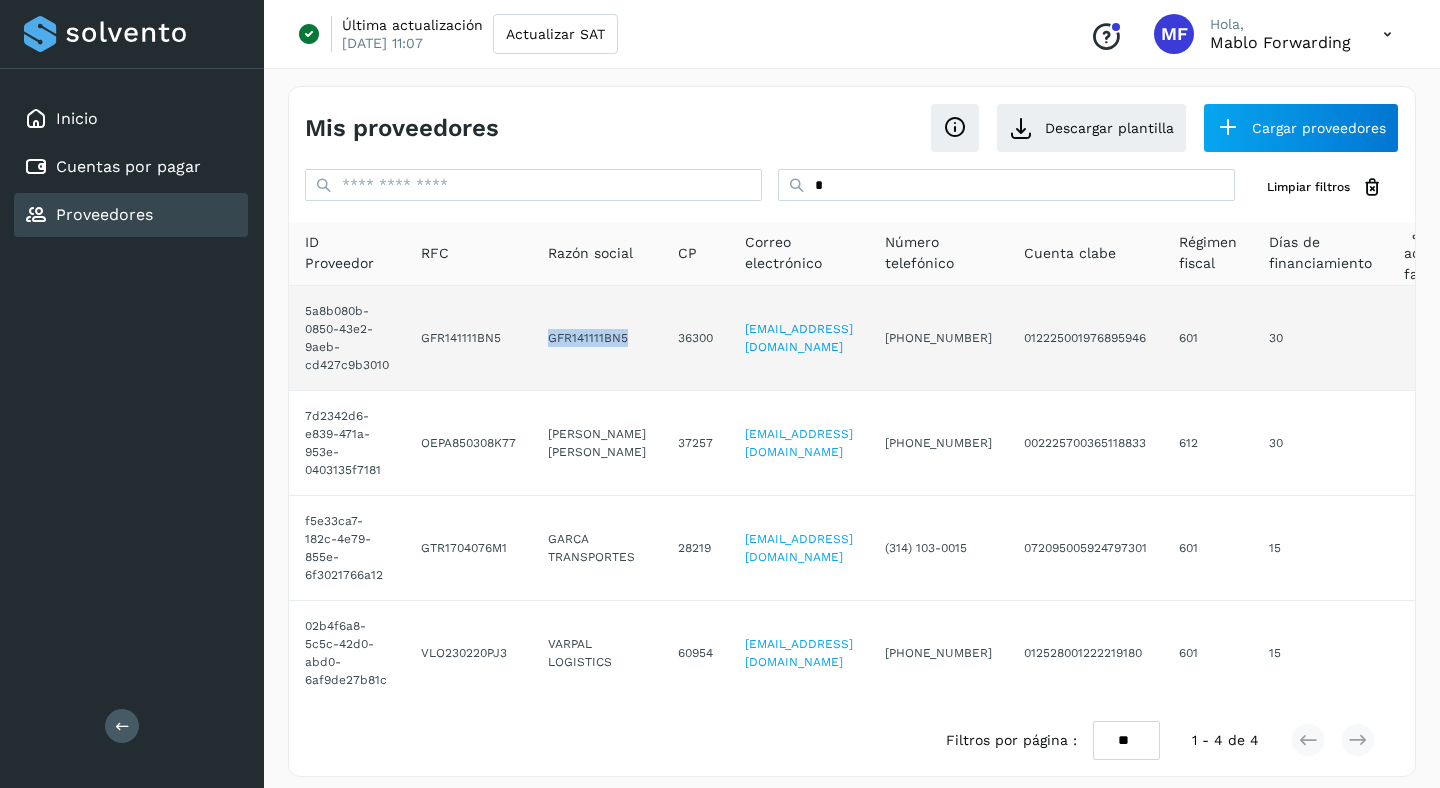 click on "GFR141111BN5" 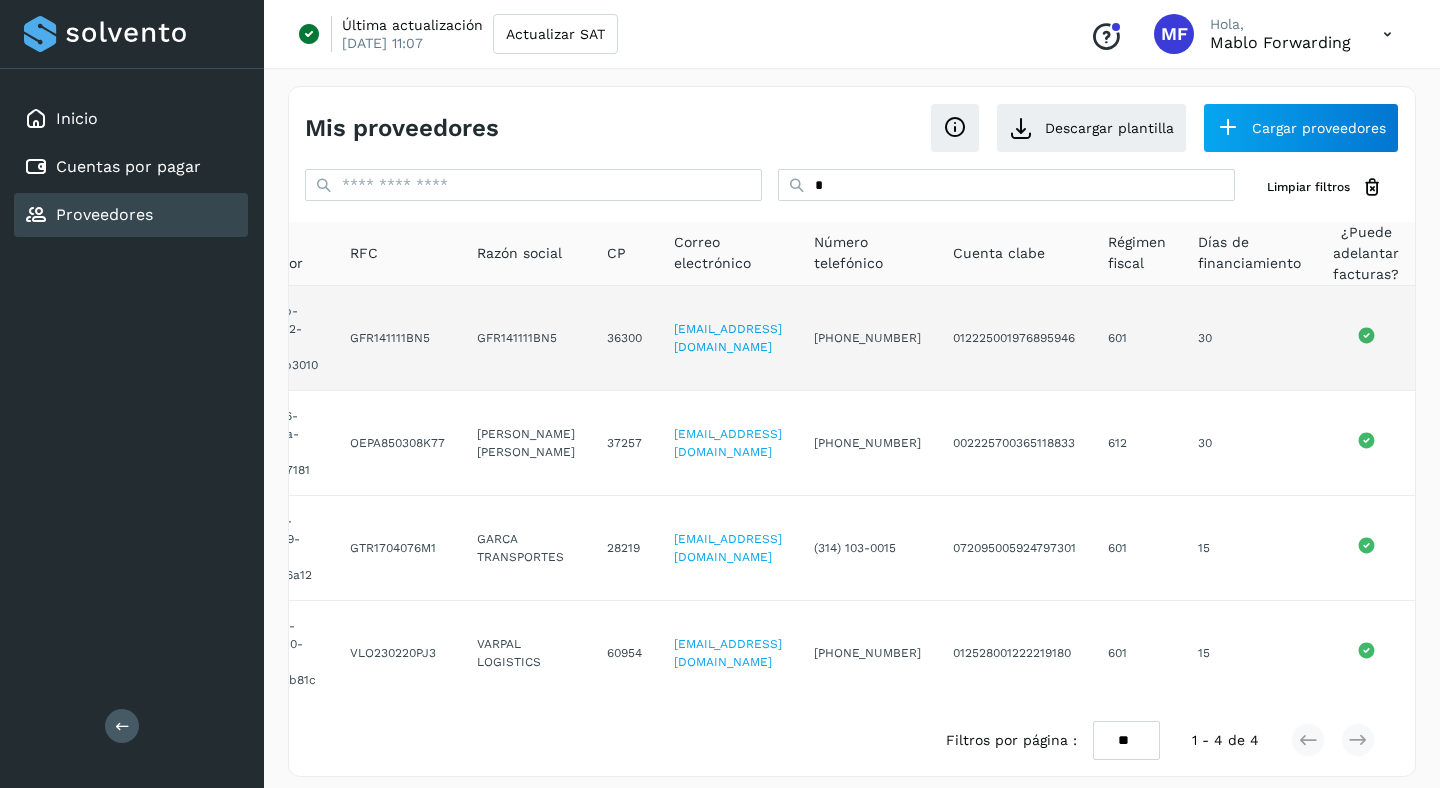 scroll, scrollTop: 0, scrollLeft: 111, axis: horizontal 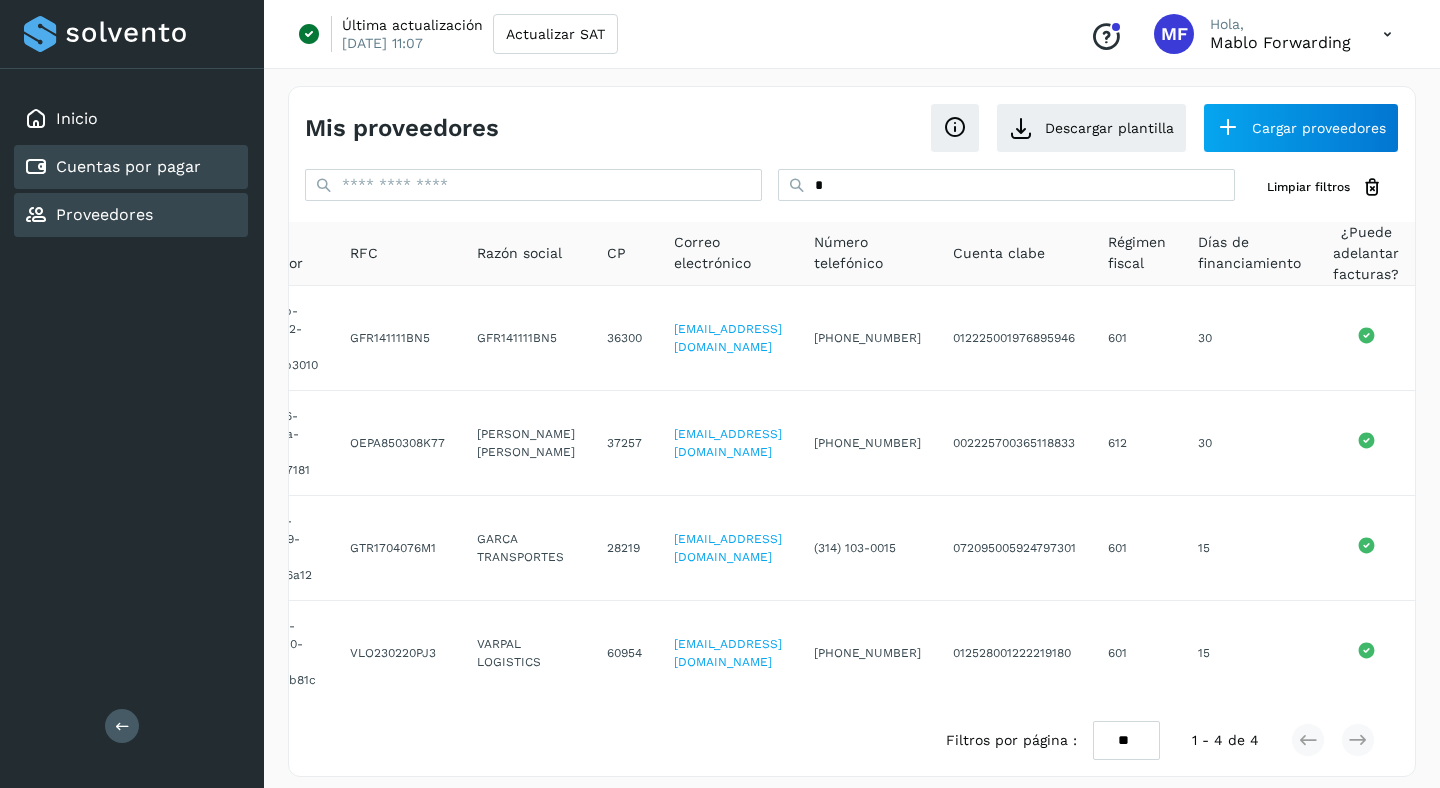 click on "Cuentas por pagar" 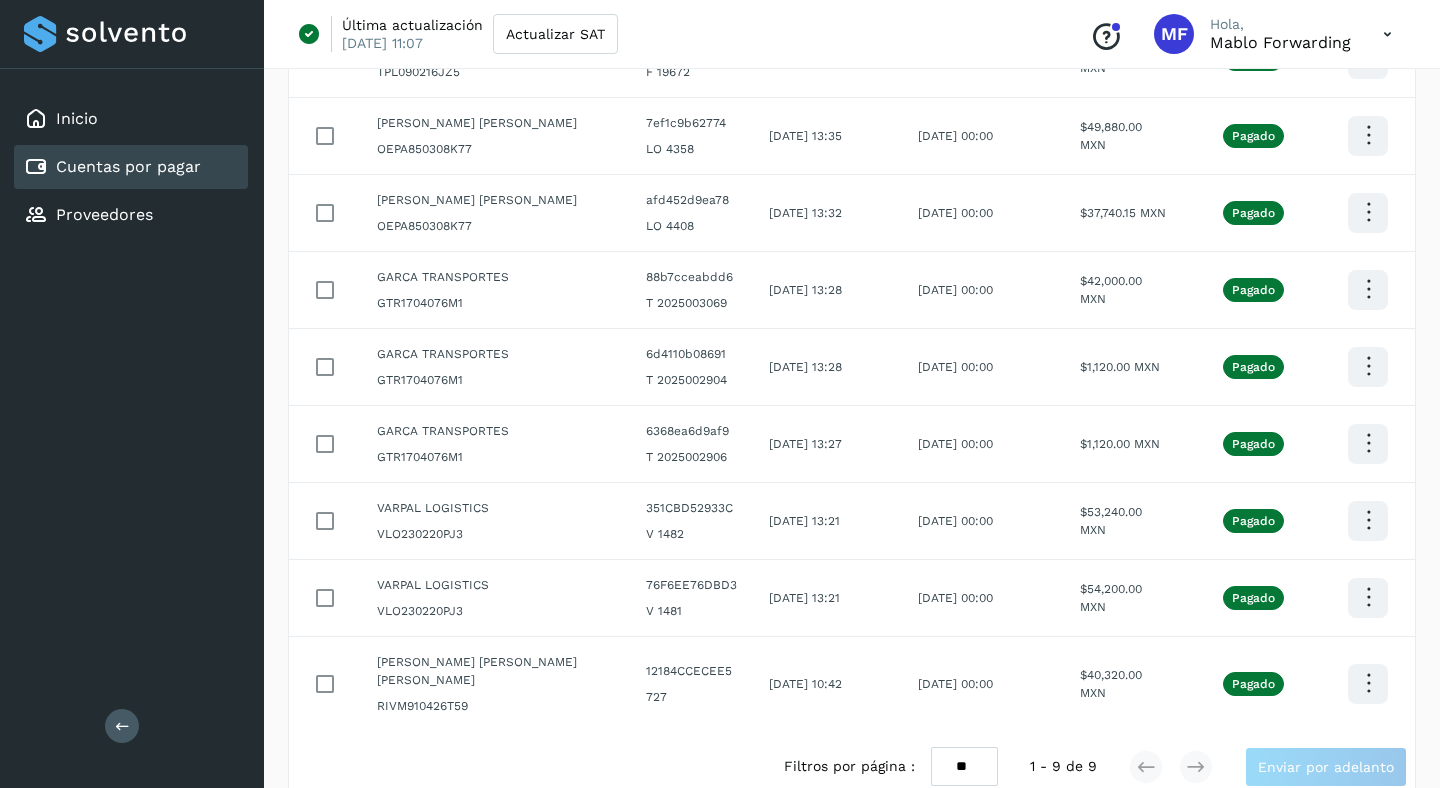 scroll, scrollTop: 0, scrollLeft: 0, axis: both 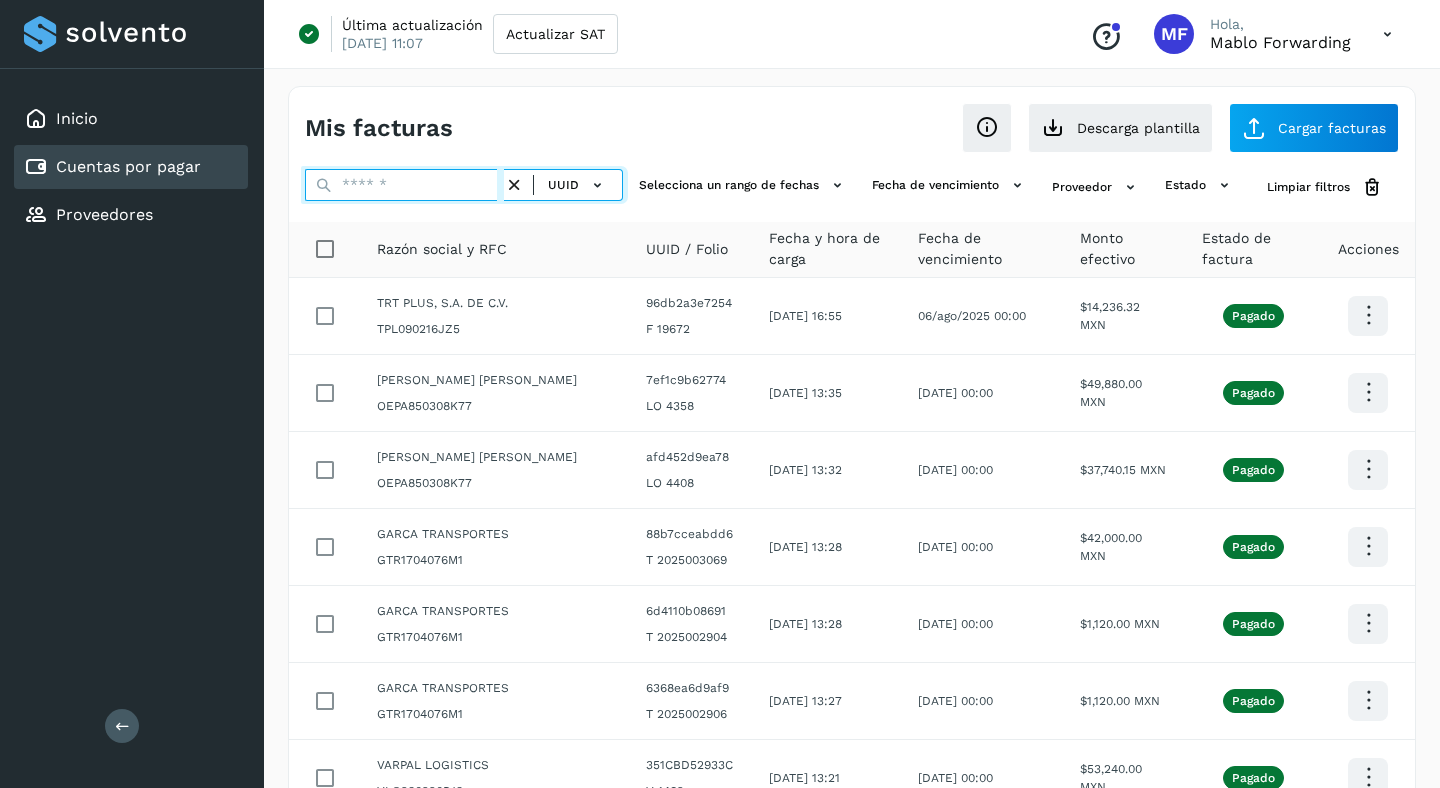 click at bounding box center (404, 185) 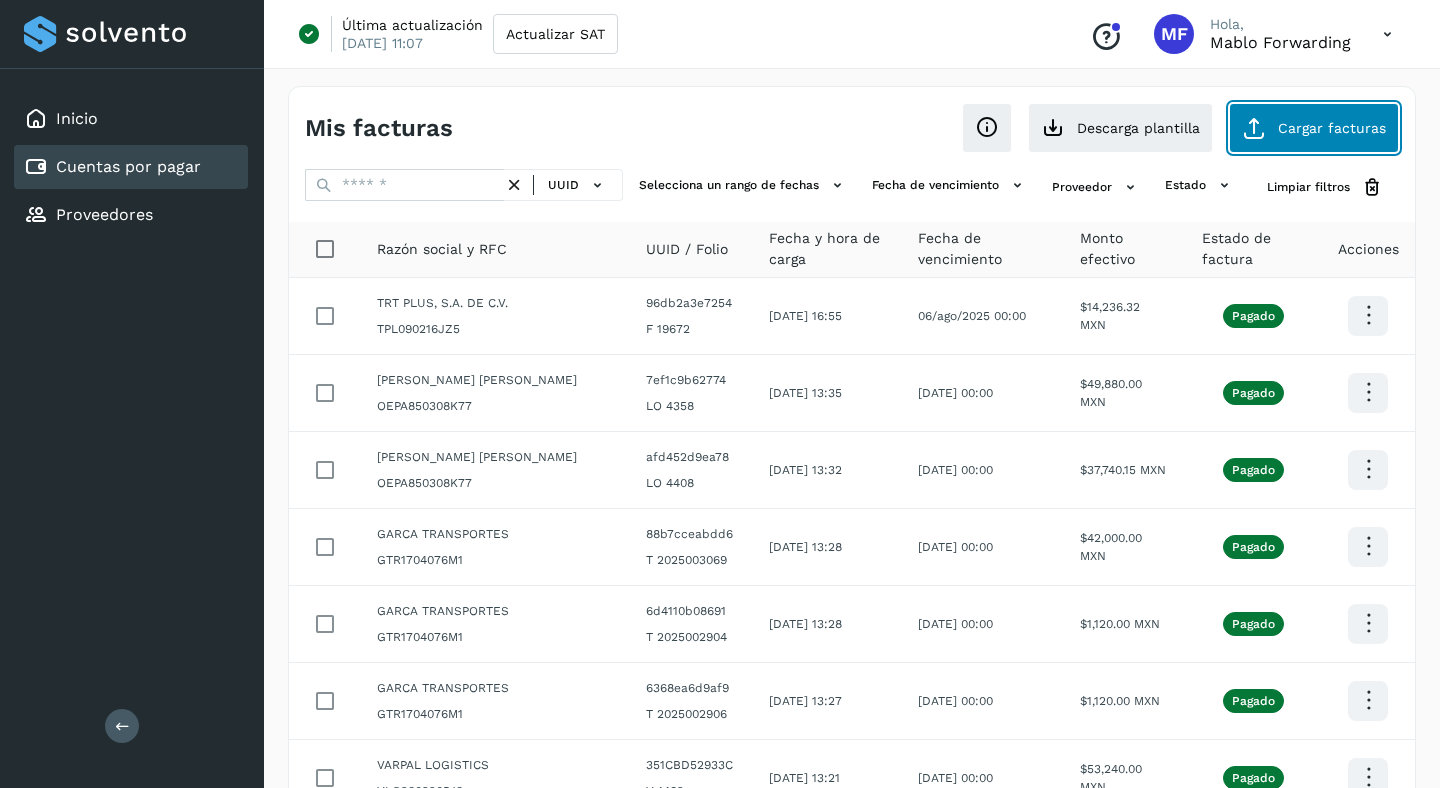 click on "Cargar facturas" 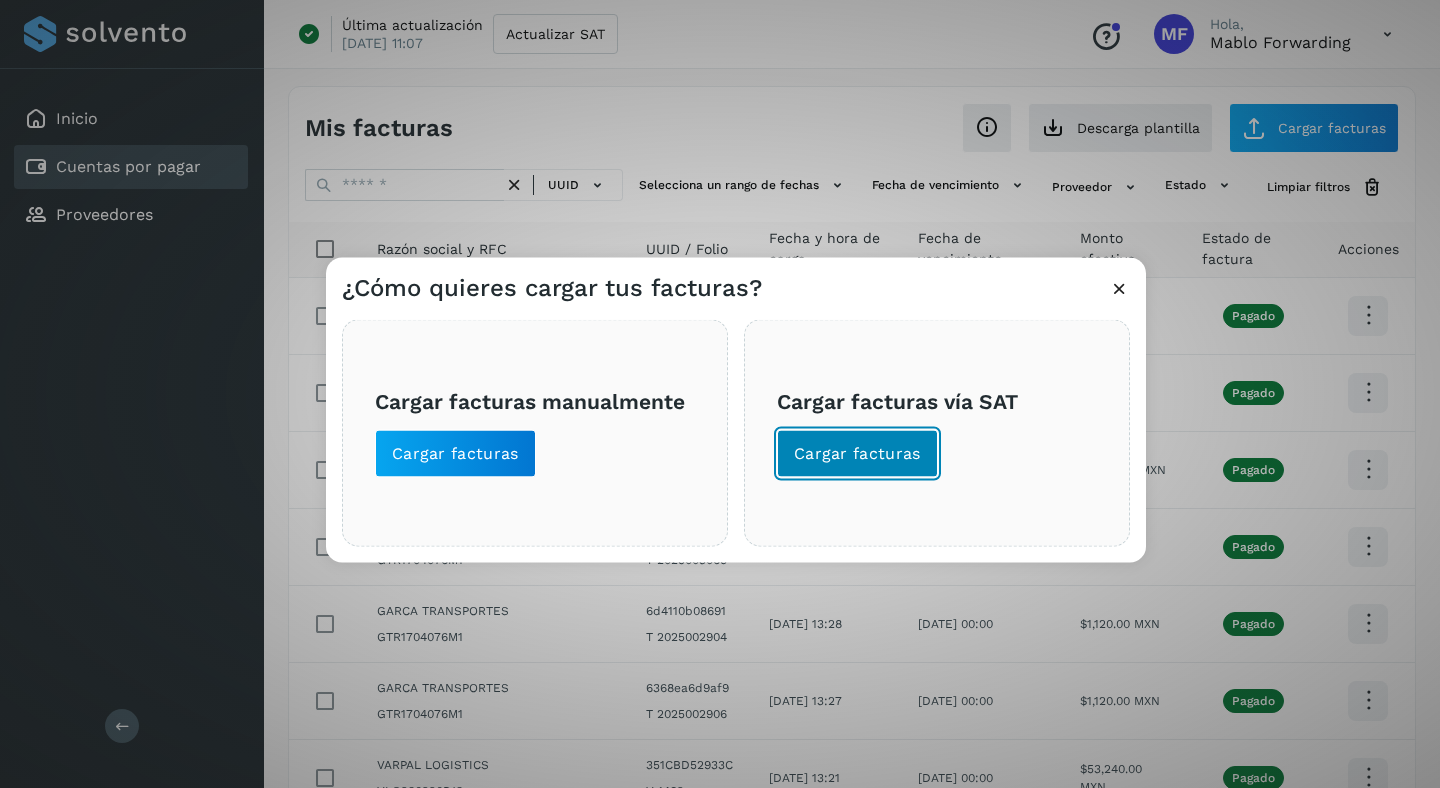 click on "Cargar facturas" 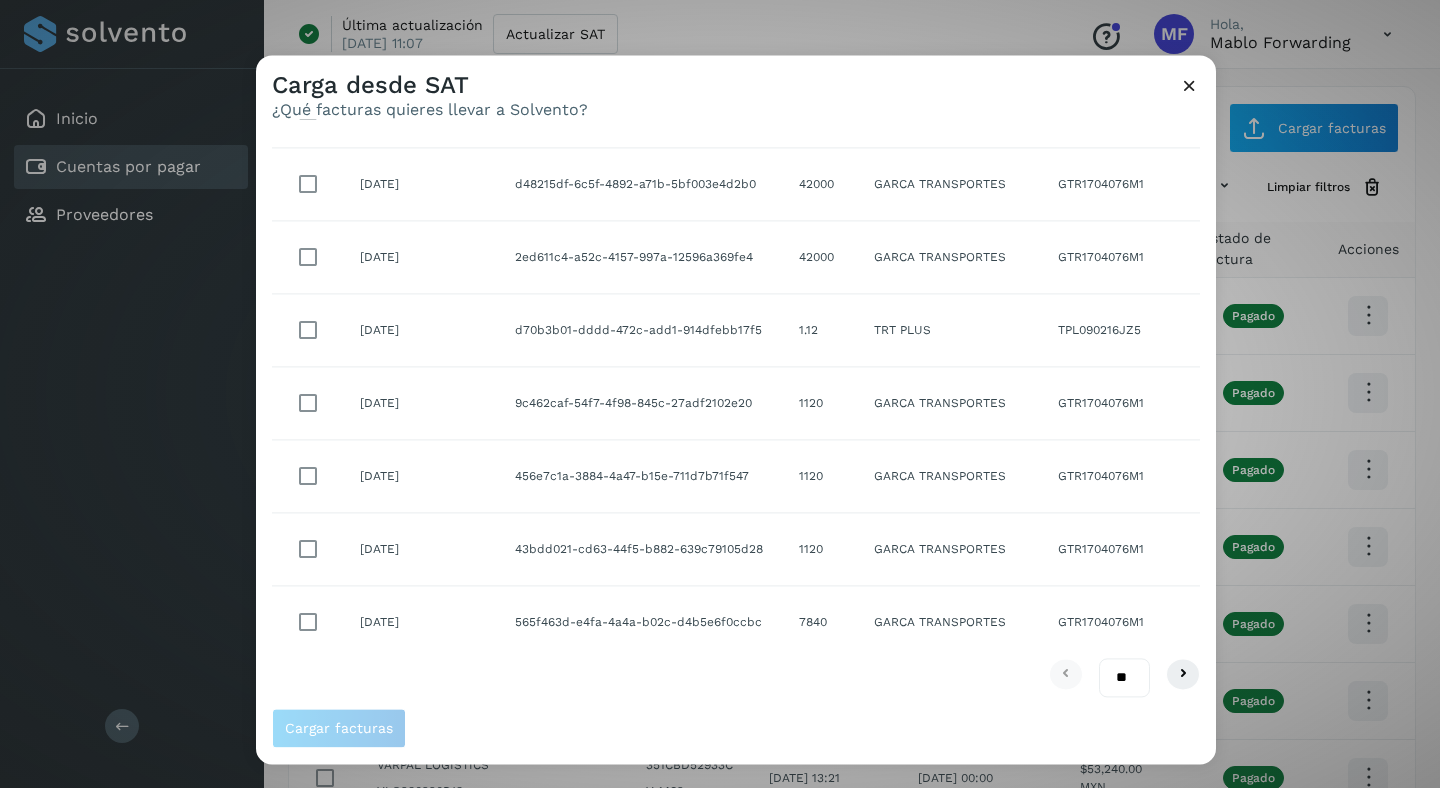 scroll, scrollTop: 316, scrollLeft: 0, axis: vertical 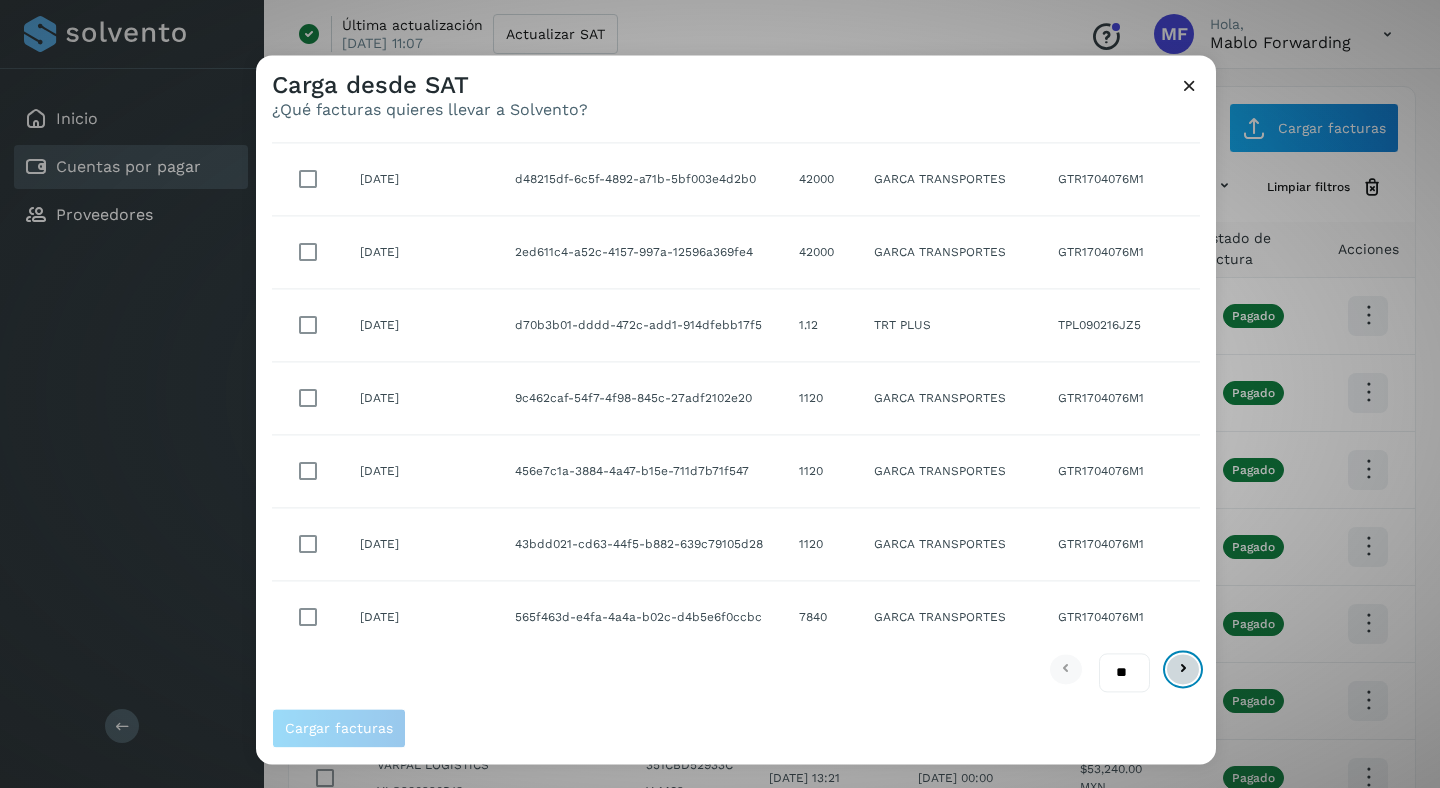 click at bounding box center (1183, 669) 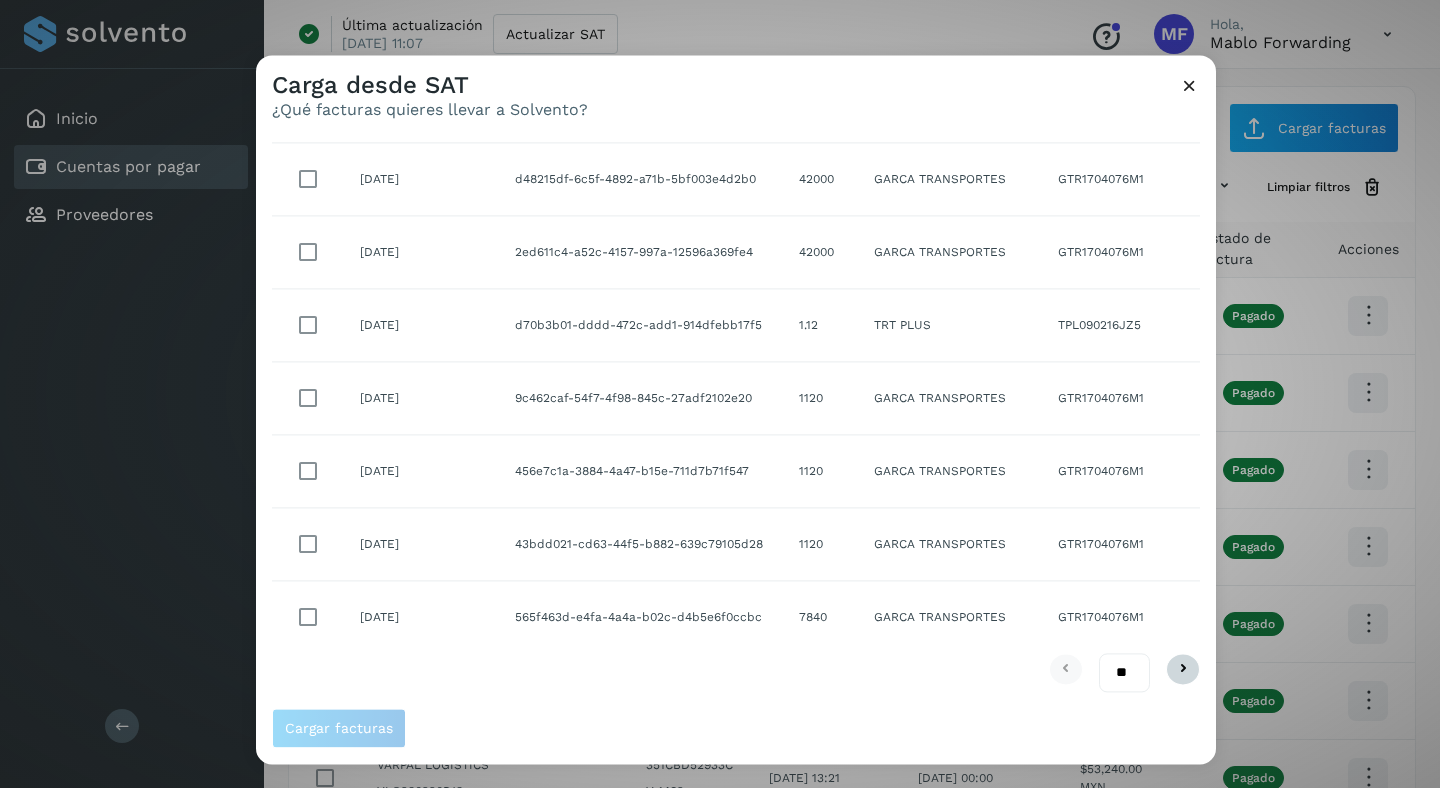 scroll, scrollTop: 0, scrollLeft: 0, axis: both 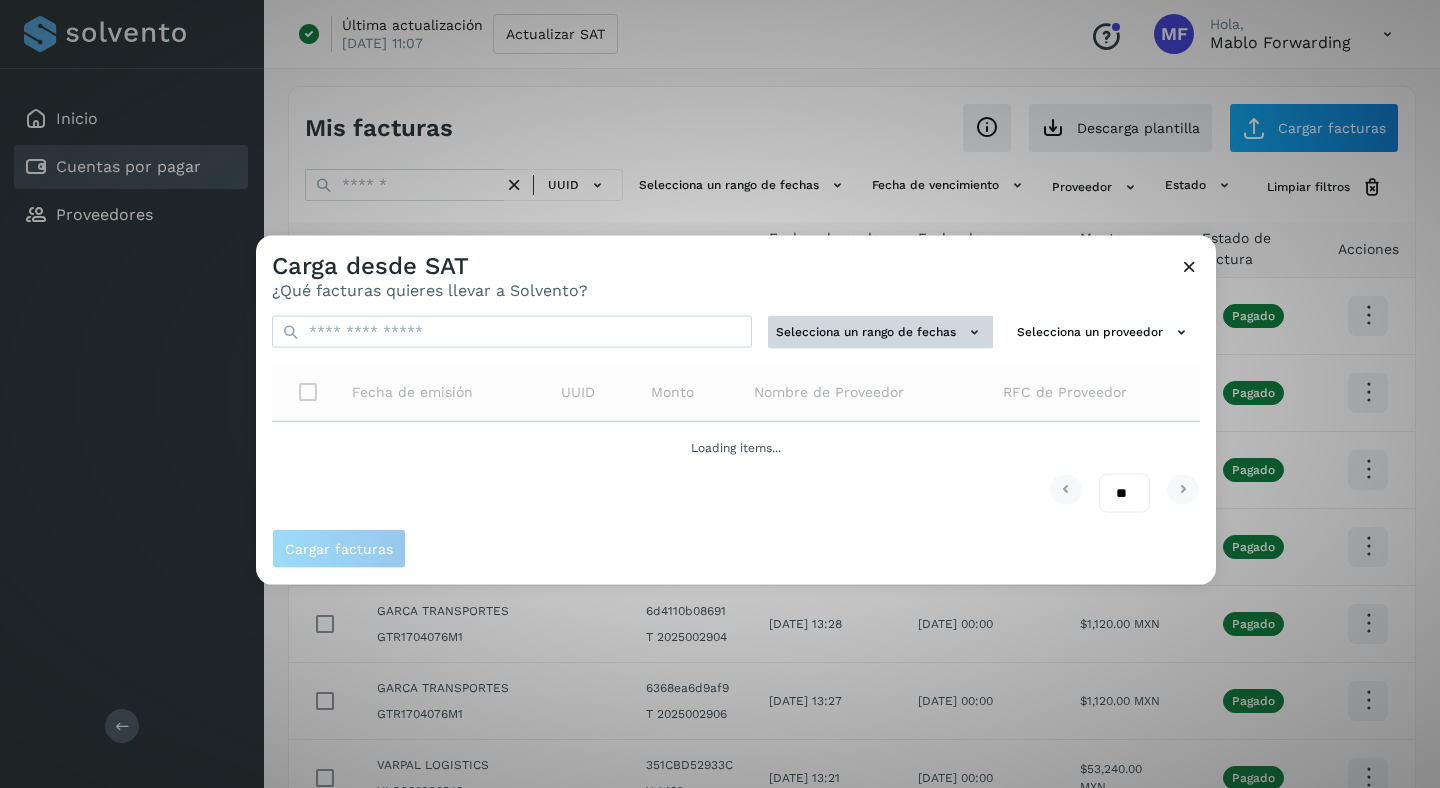 click on "Selecciona un rango de fechas" at bounding box center [880, 332] 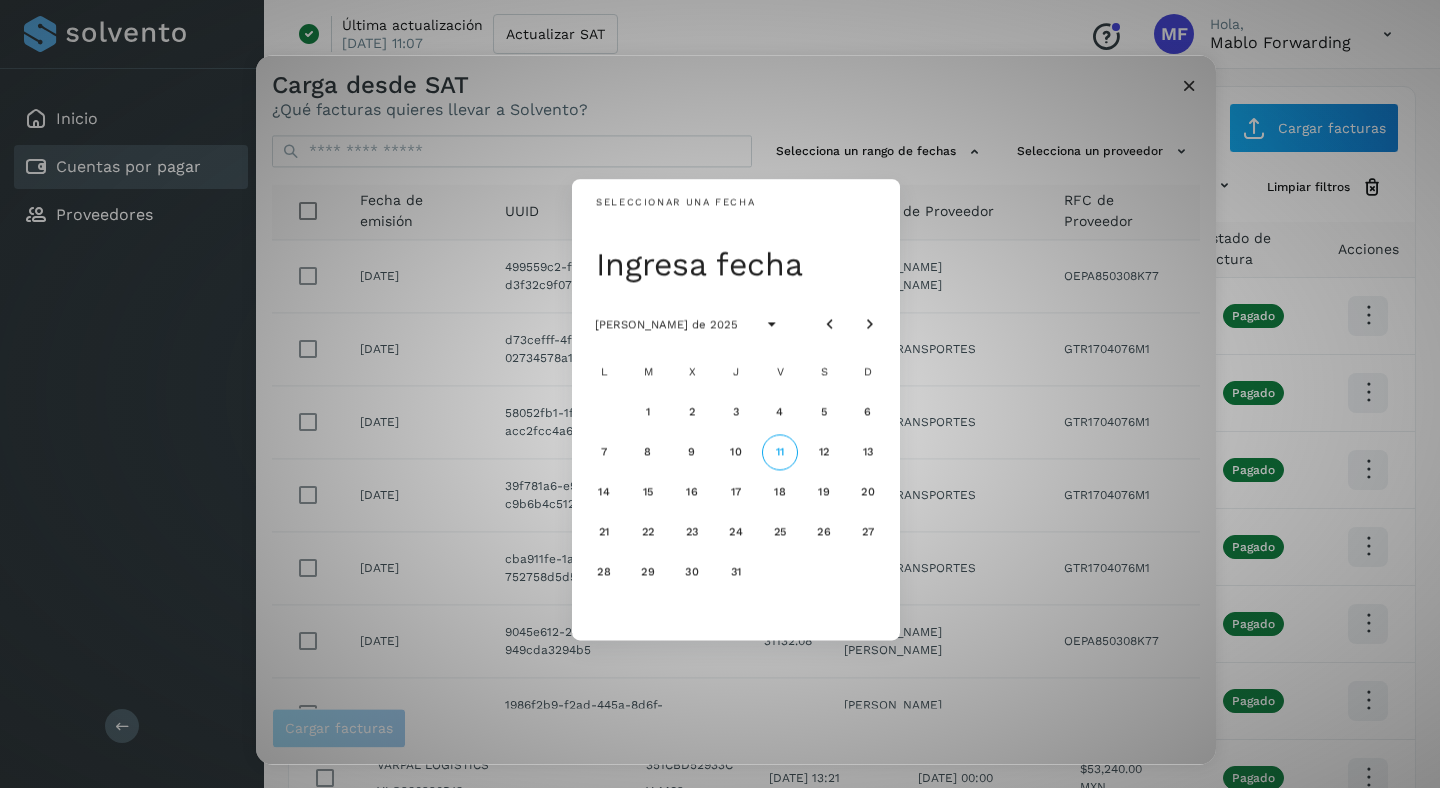 click on "Seleccionar una fecha Ingresa fecha [PERSON_NAME] de 2025 L M X J V S D 1 2 3 4 5 6 7 8 9 10 11 12 13 14 15 16 17 18 19 20 21 22 23 24 25 26 27 28 29 30 31" at bounding box center [736, 409] 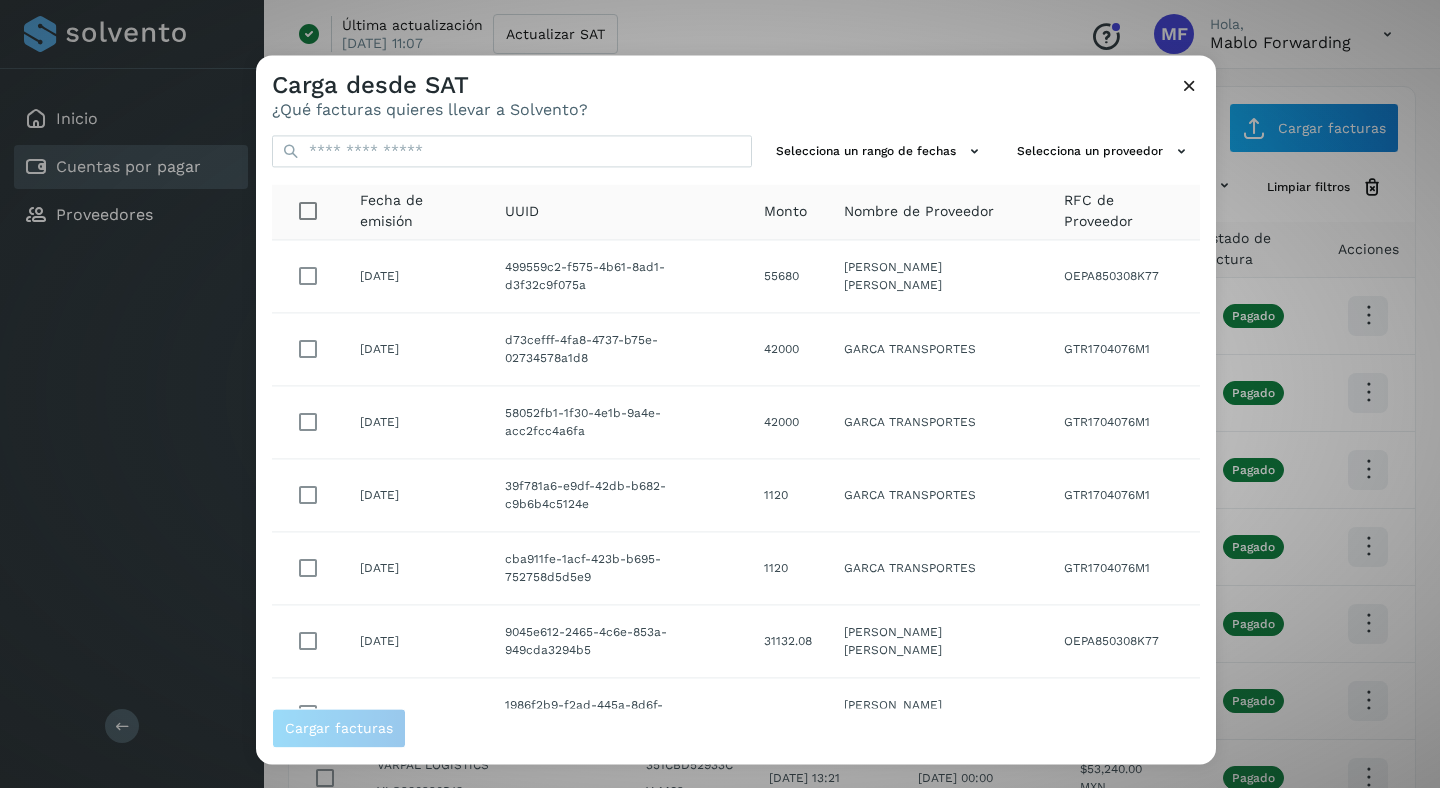 scroll, scrollTop: 316, scrollLeft: 0, axis: vertical 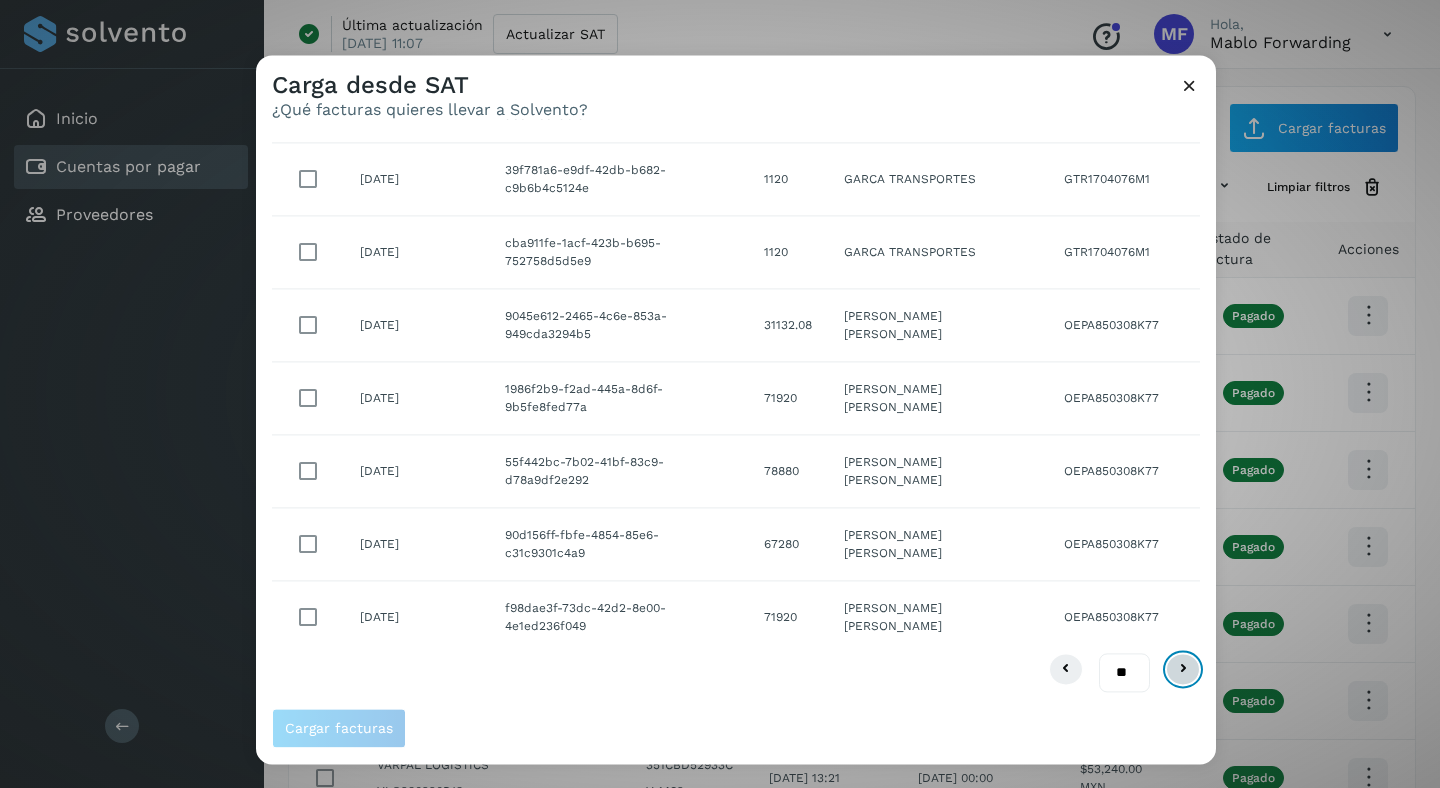 click at bounding box center (1183, 669) 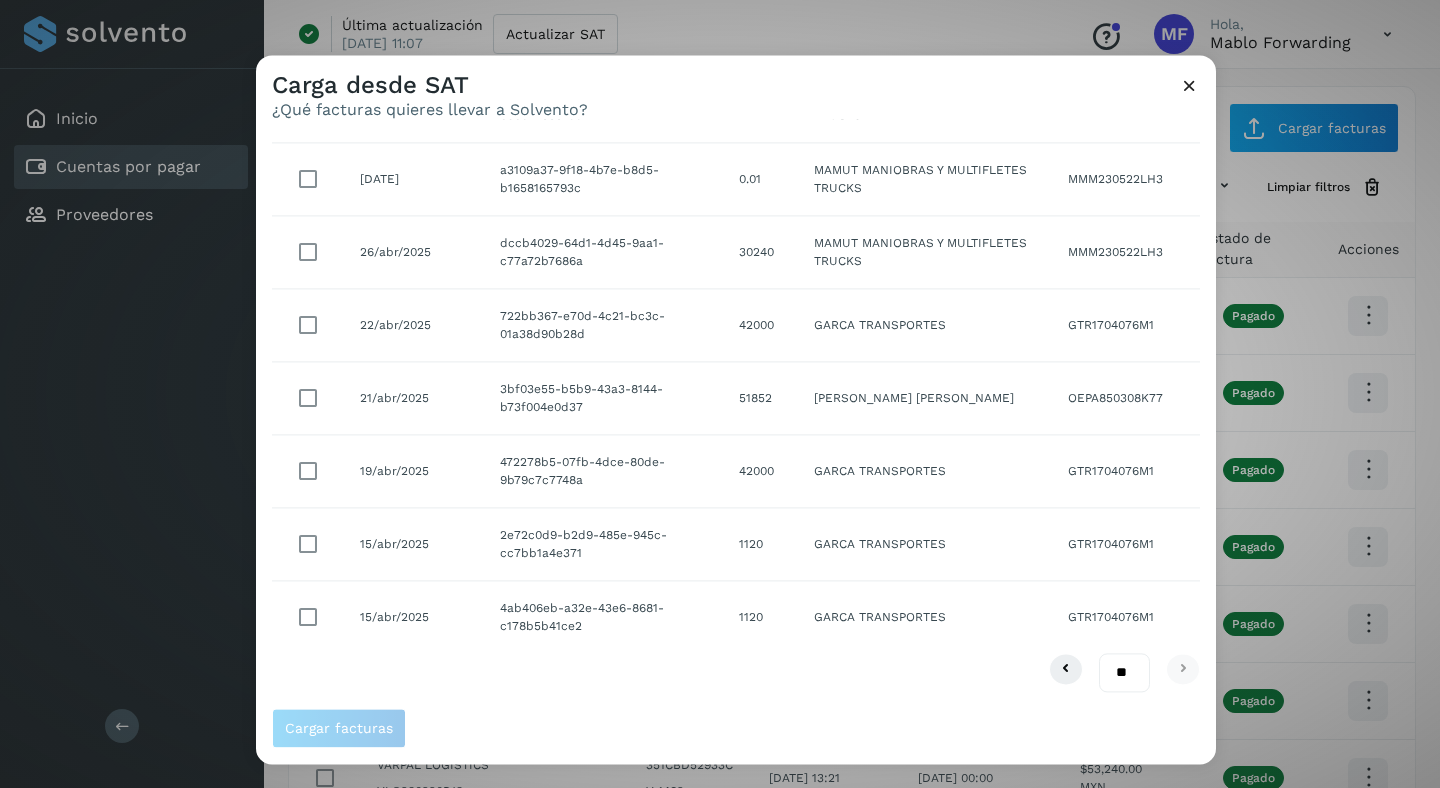 scroll, scrollTop: 0, scrollLeft: 0, axis: both 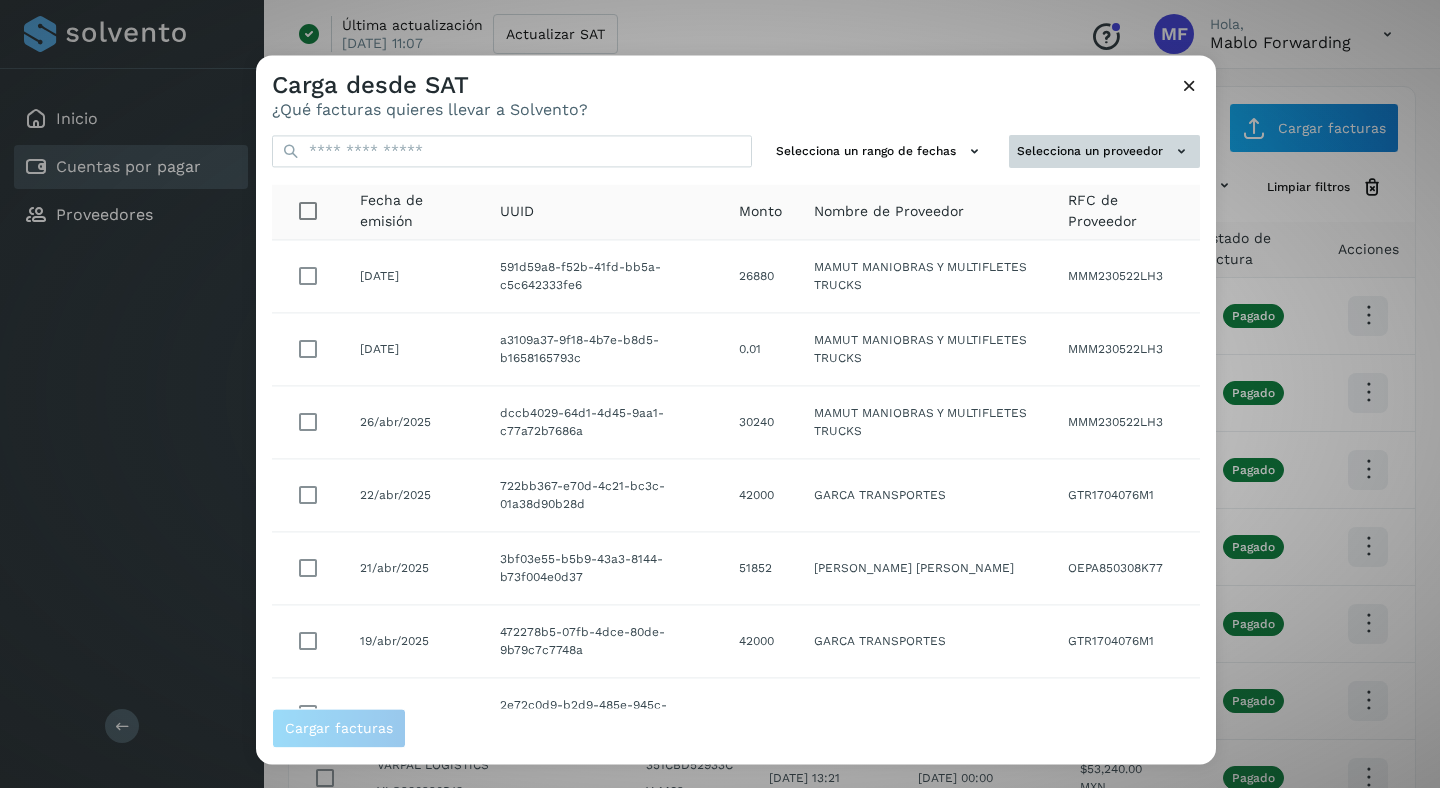 click on "Selecciona un proveedor" at bounding box center [1104, 151] 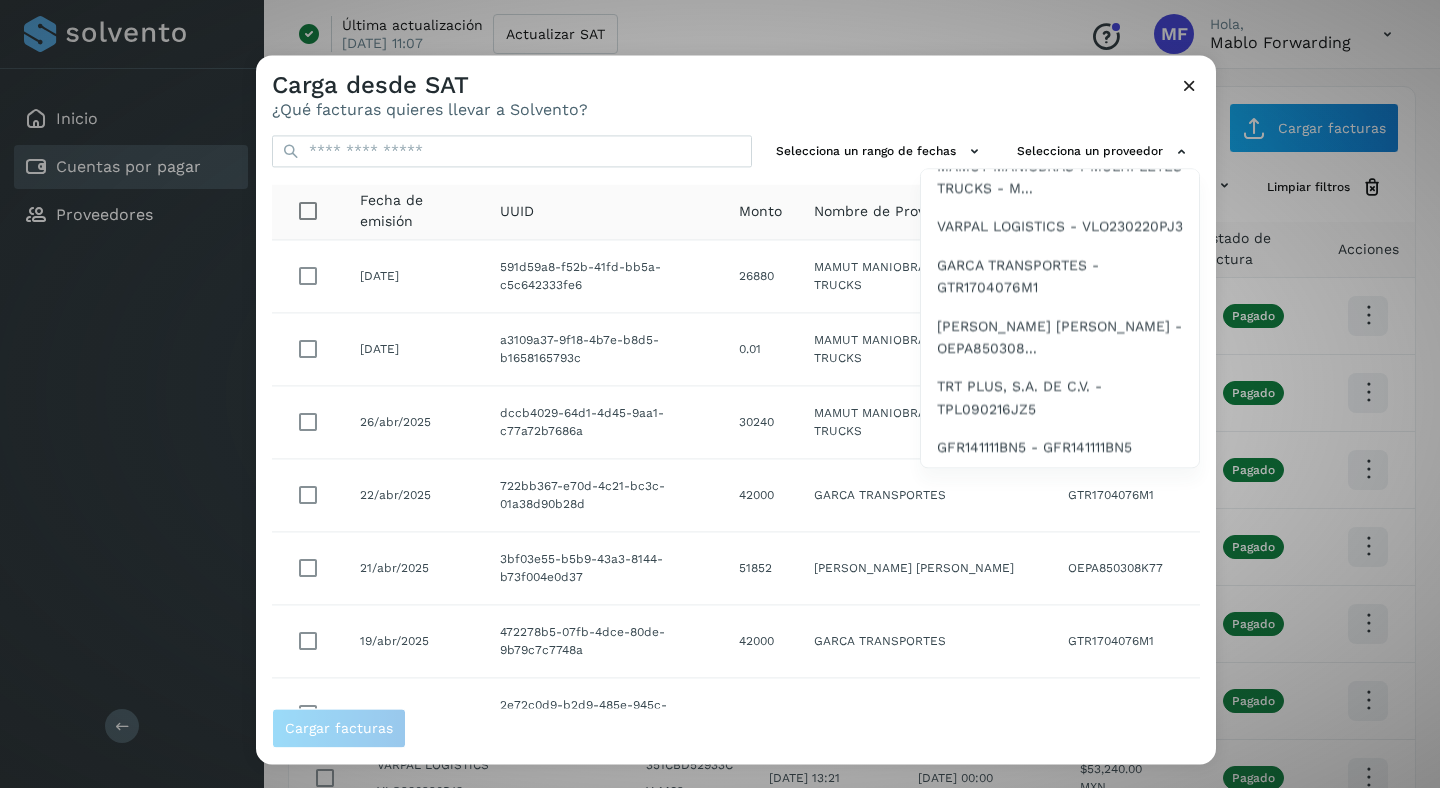 scroll, scrollTop: 149, scrollLeft: 0, axis: vertical 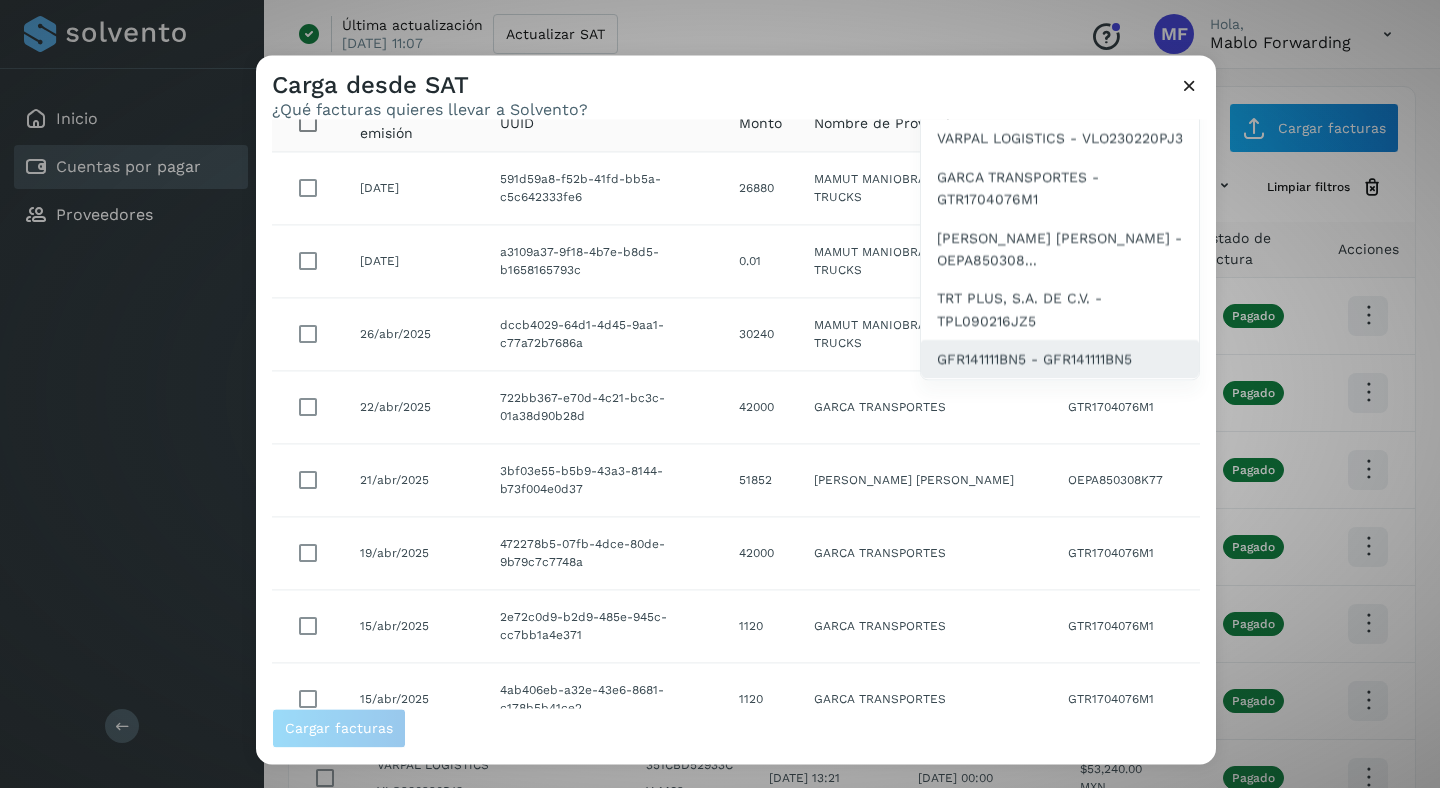 click on "GFR141111BN5 - GFR141111BN5" at bounding box center [1034, 360] 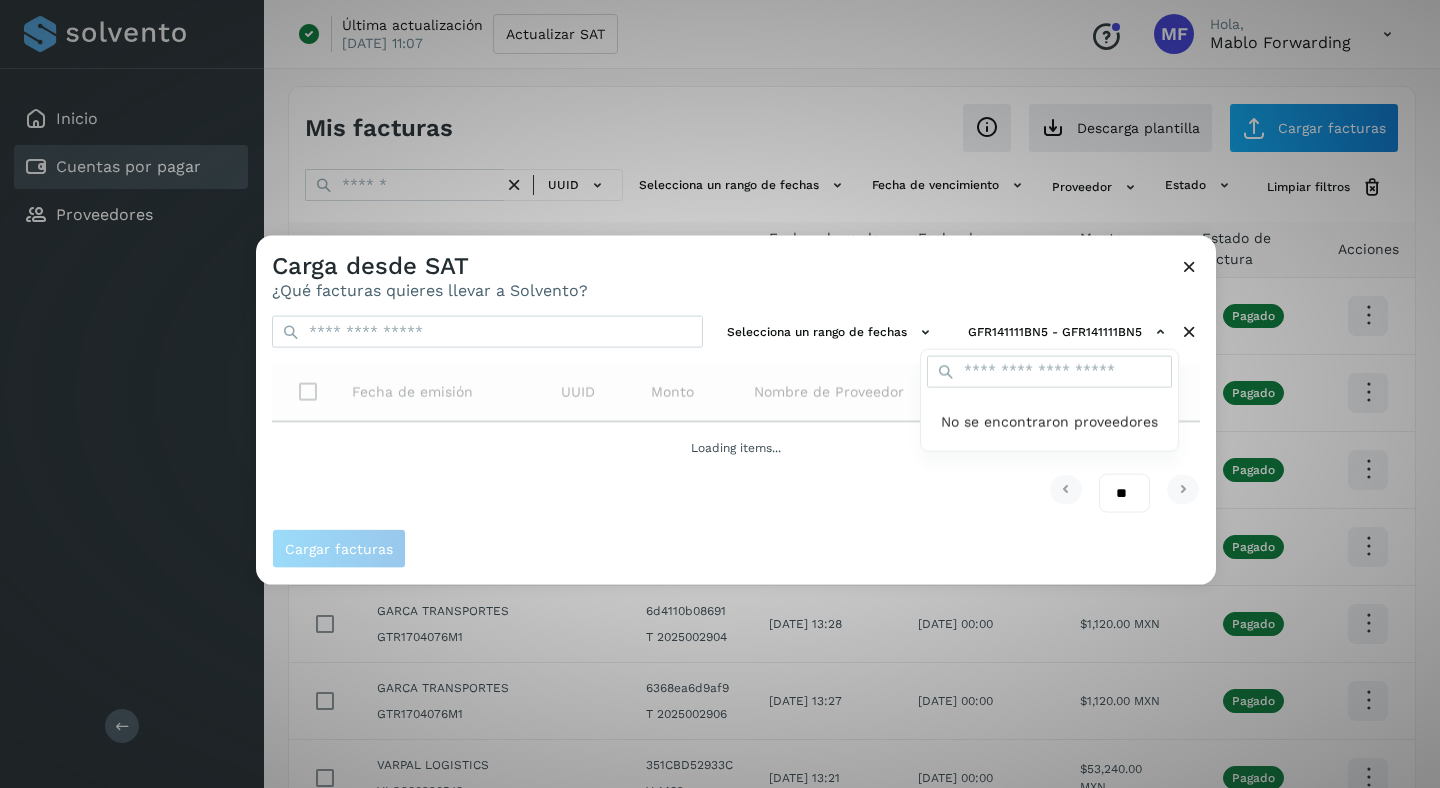 scroll, scrollTop: 0, scrollLeft: 0, axis: both 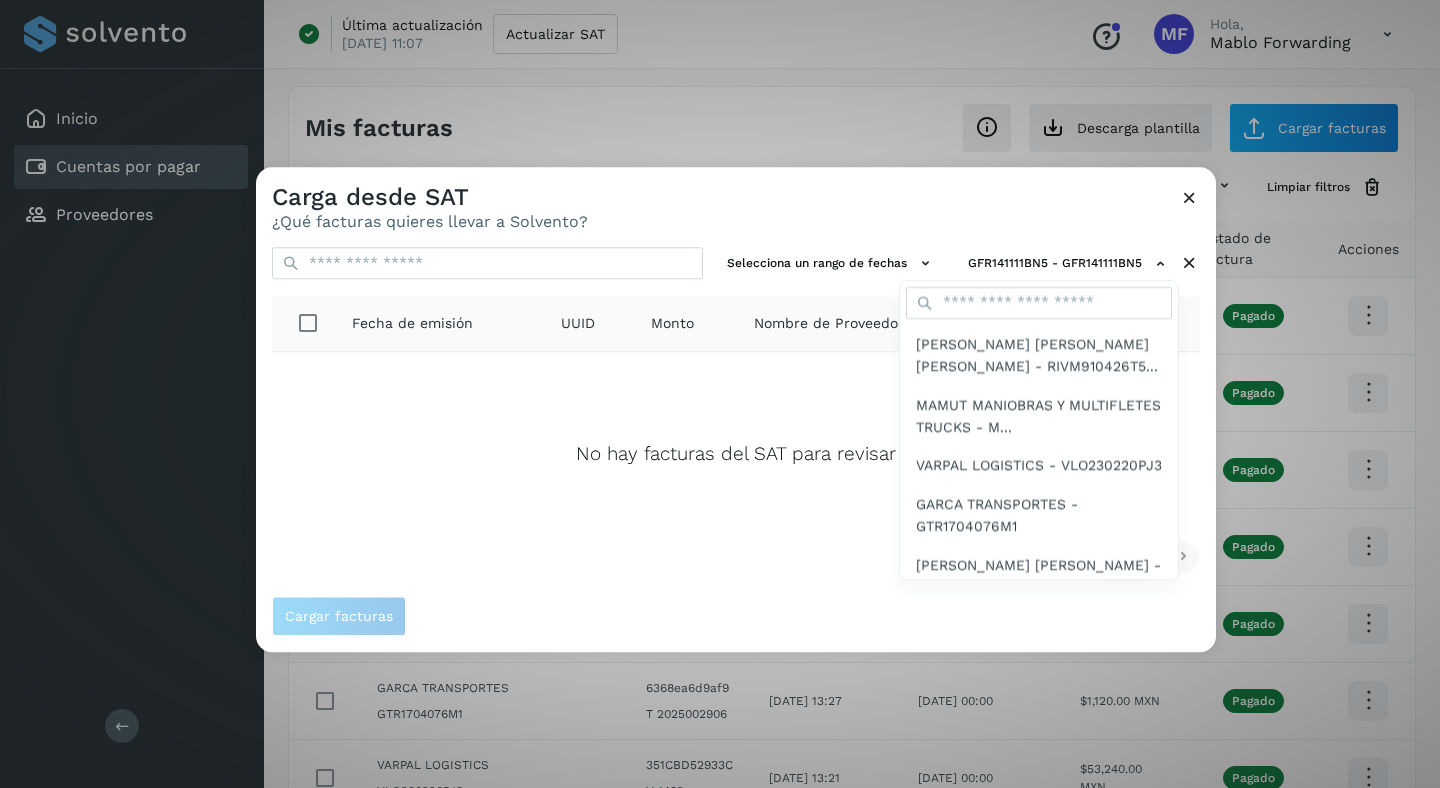 click at bounding box center [976, 561] 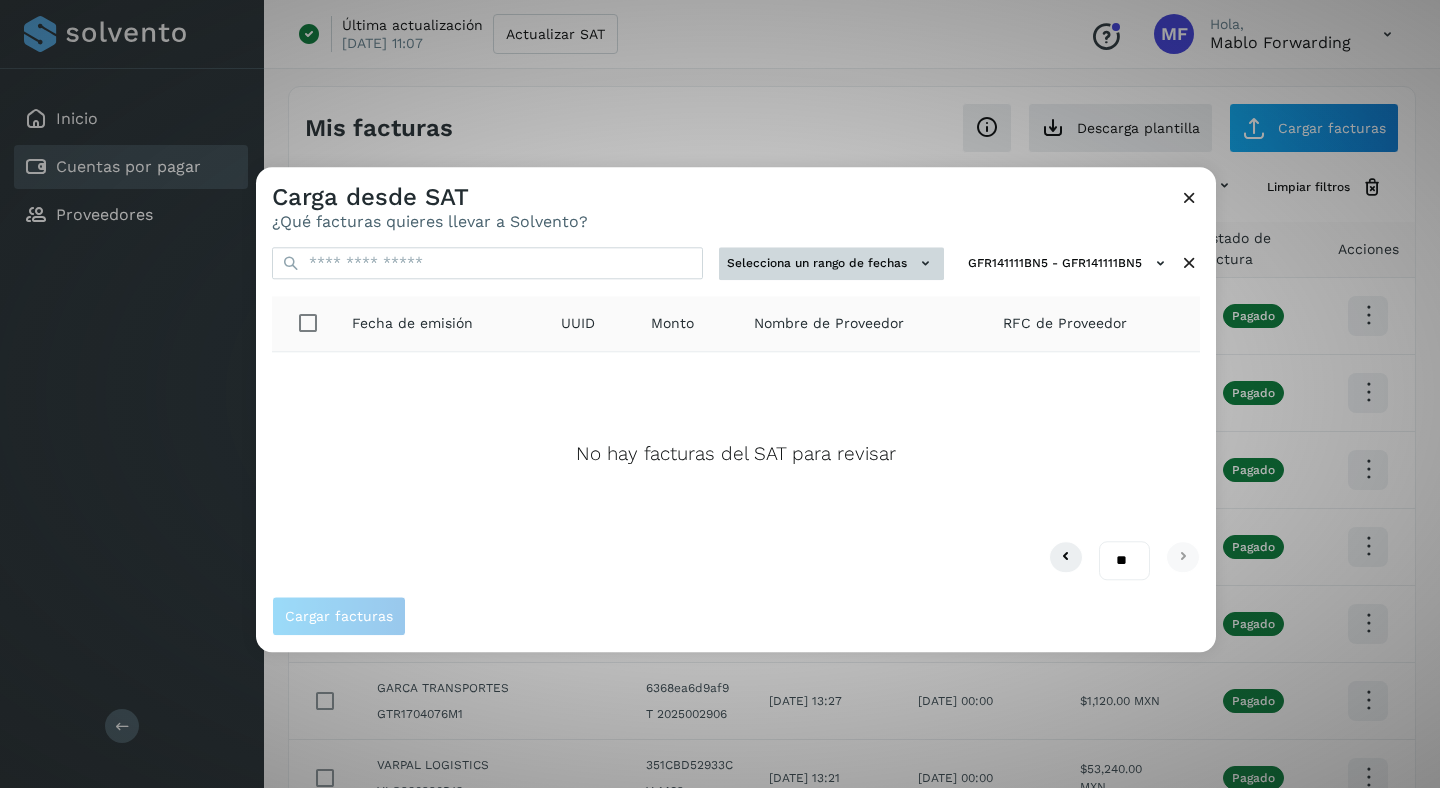 click on "Selecciona un rango de fechas" at bounding box center [831, 263] 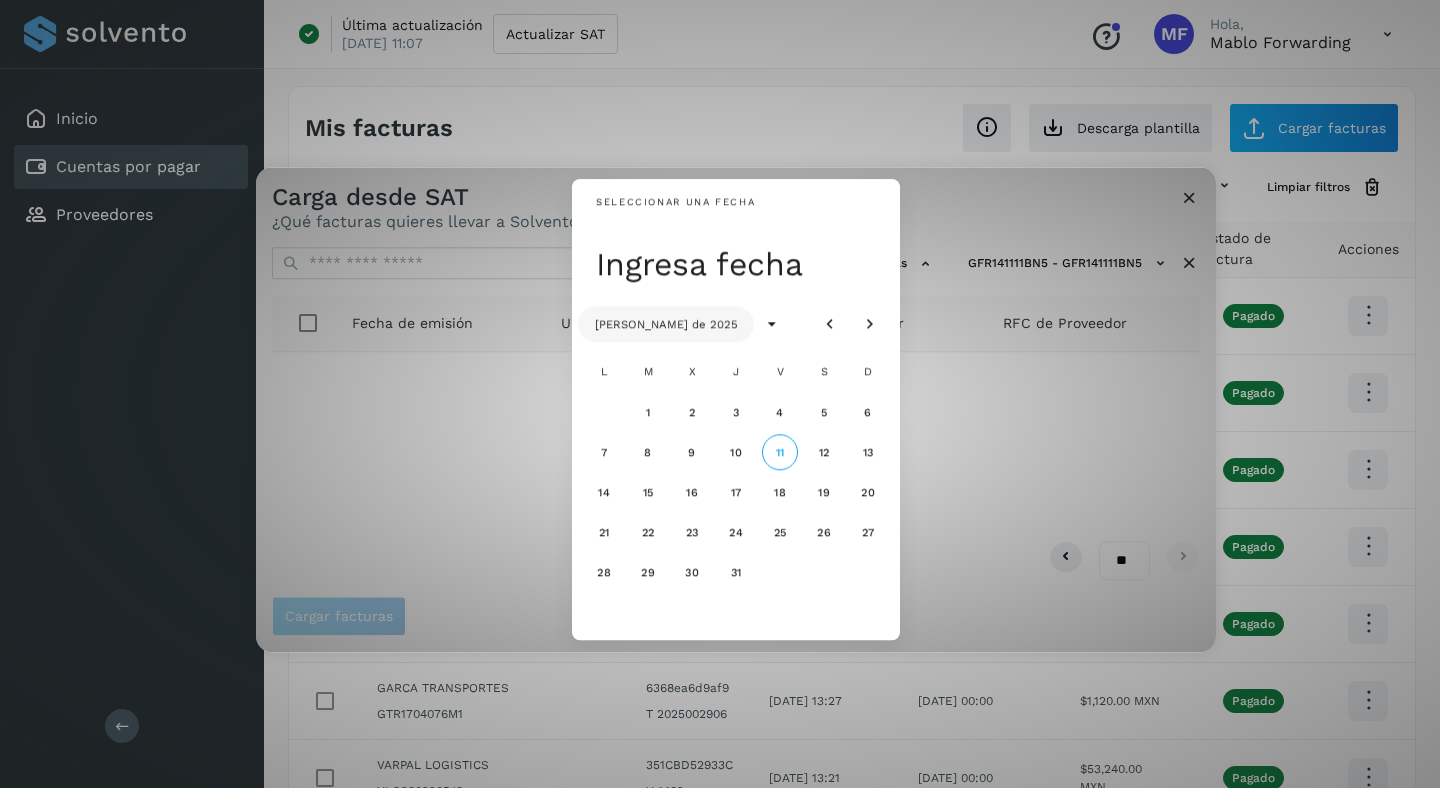 click on "[PERSON_NAME] de 2025" at bounding box center [666, 324] 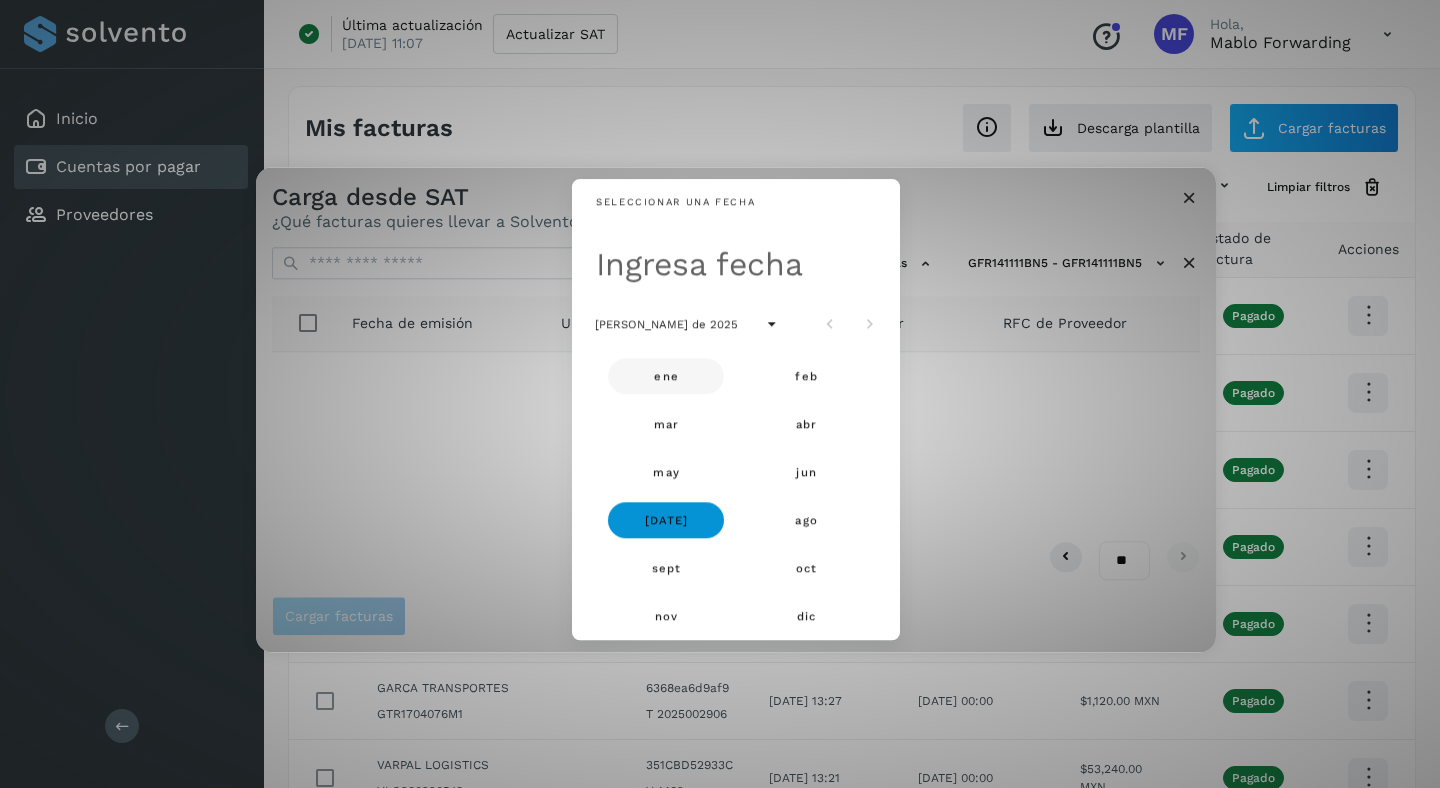 click on "ene" 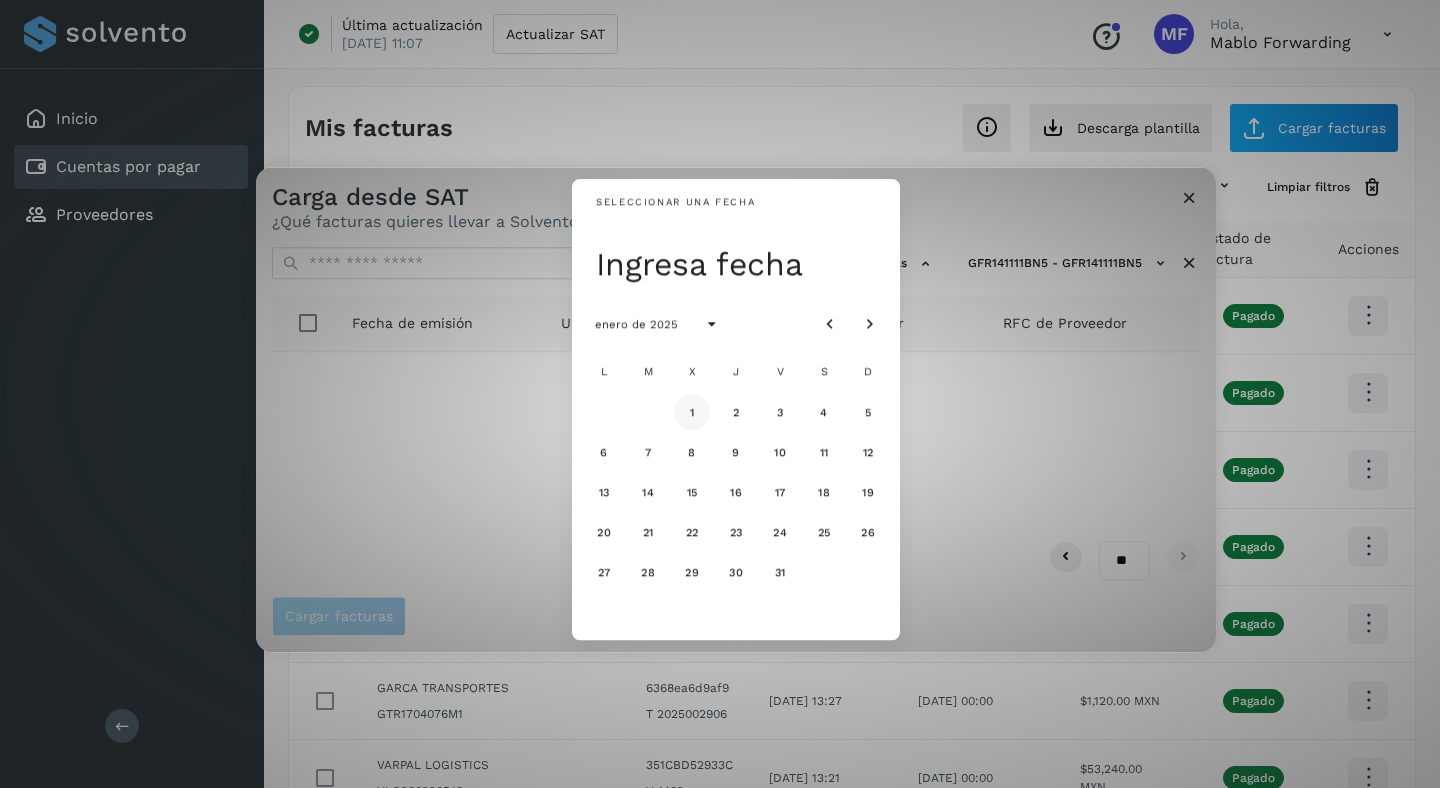 click on "1" 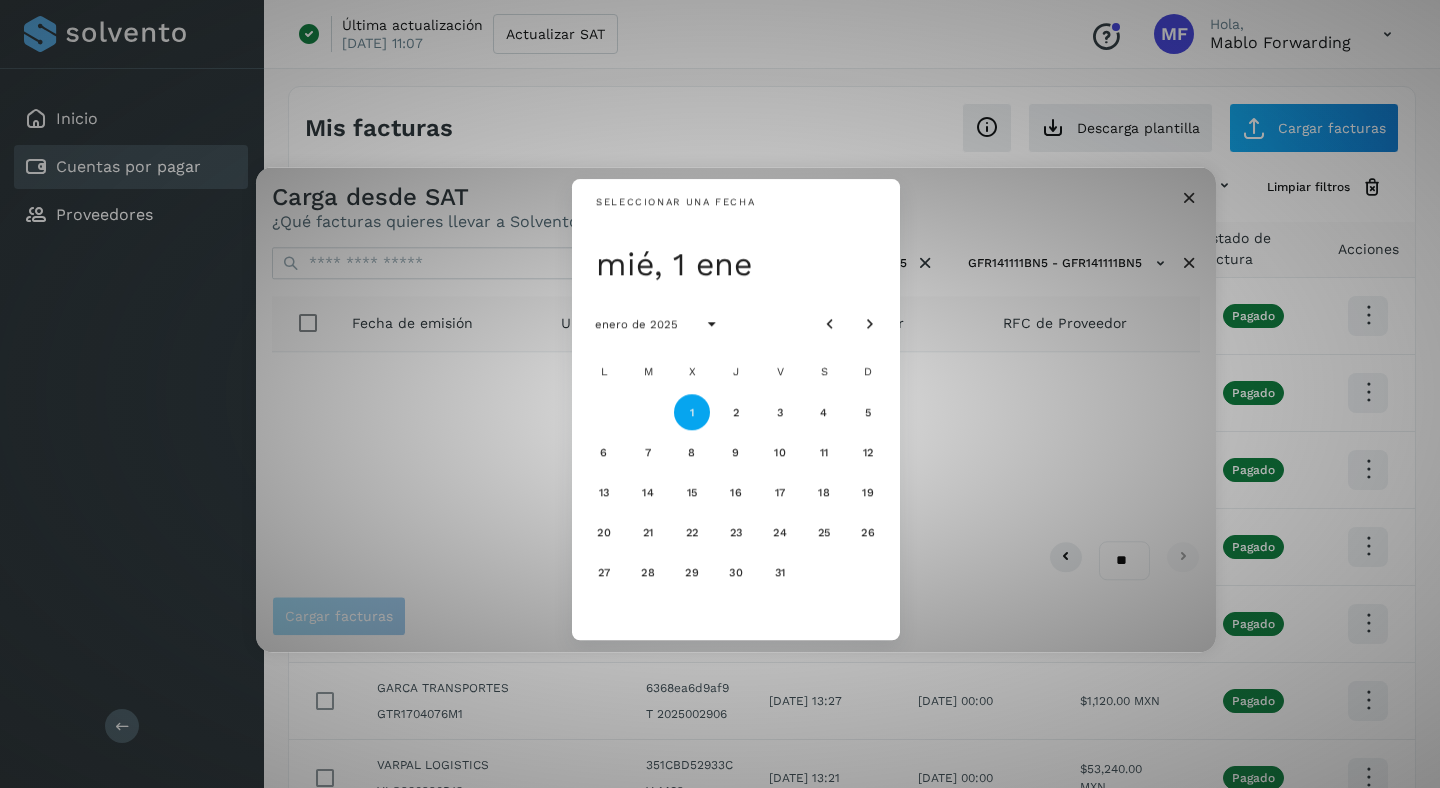 click on "Seleccionar una fecha mié, 1 ene enero de 2025 L M X J V S D 1 2 3 4 5 6 7 8 9 10 11 12 13 14 15 16 17 18 19 20 21 22 23 24 25 26 27 28 29 30 31" at bounding box center (736, 409) 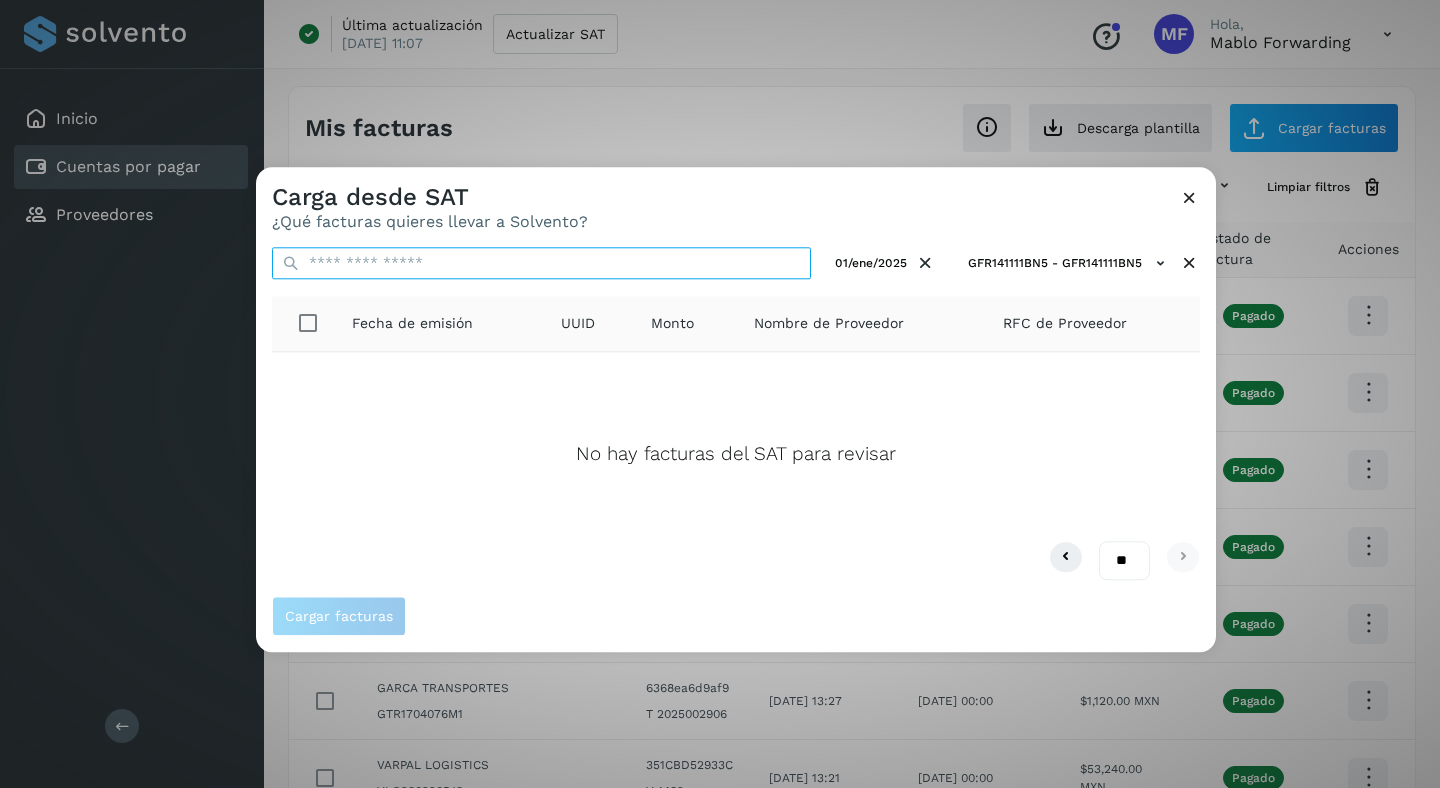 click at bounding box center (541, 263) 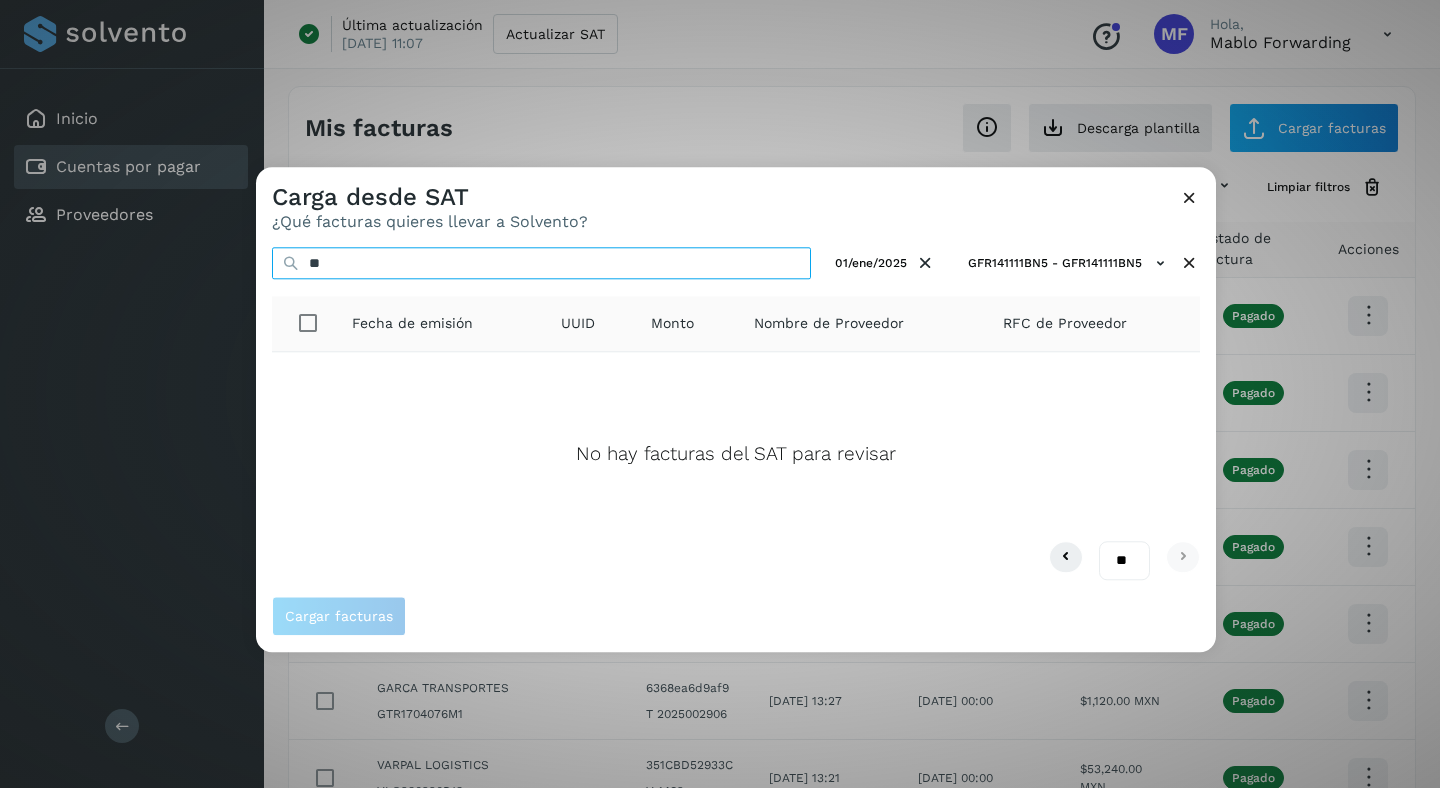 type on "*" 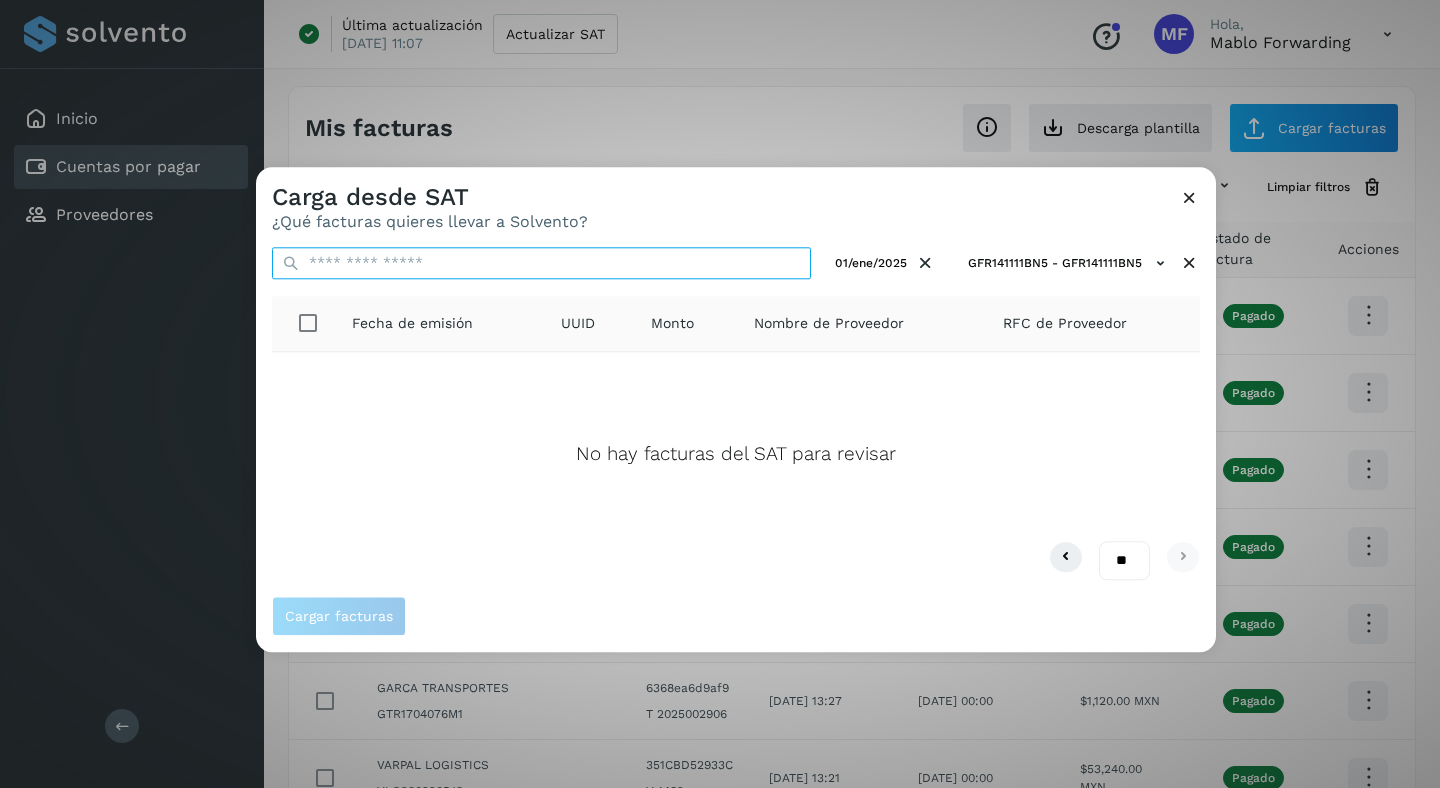 type 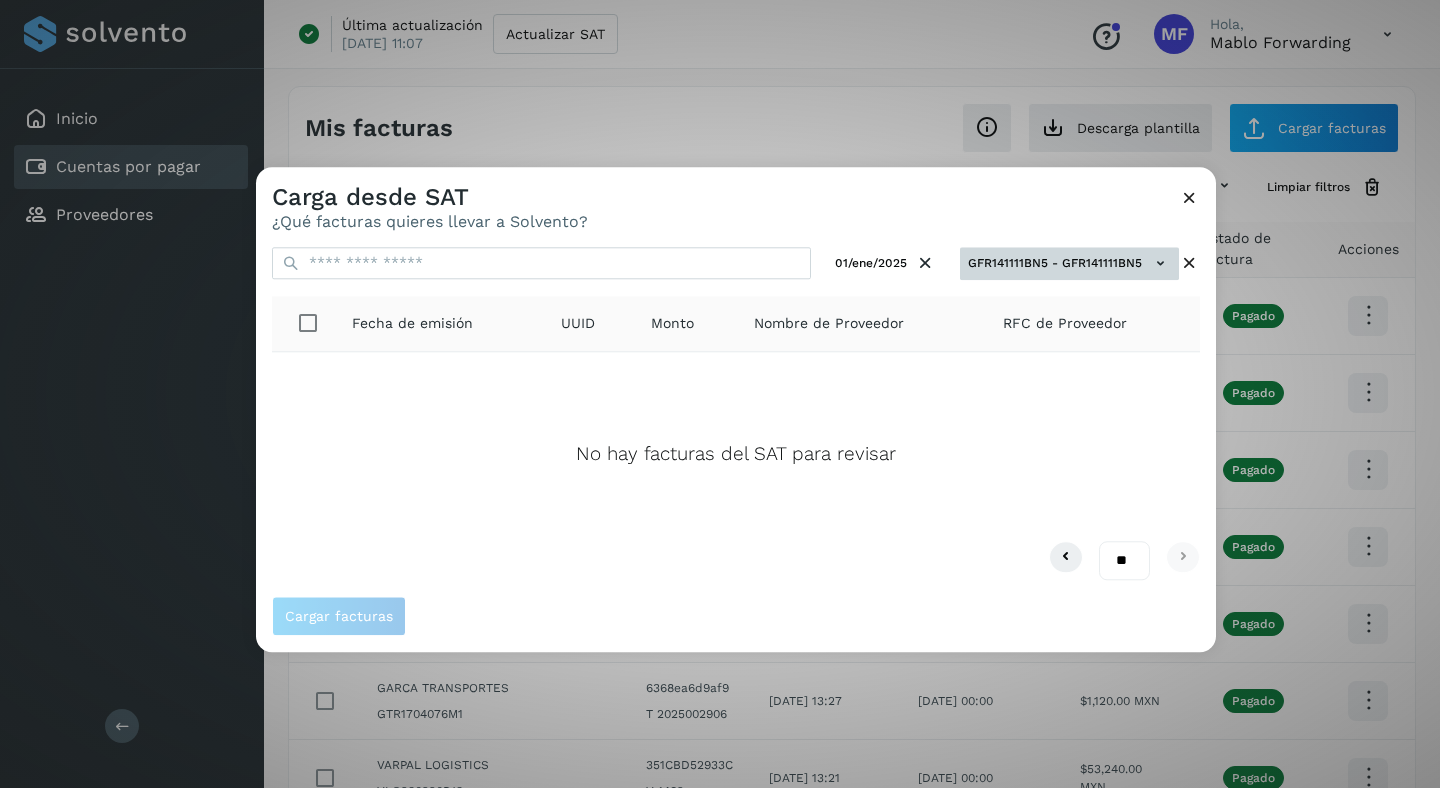 click on "GFR141111BN5 - GFR141111BN5" at bounding box center (1069, 263) 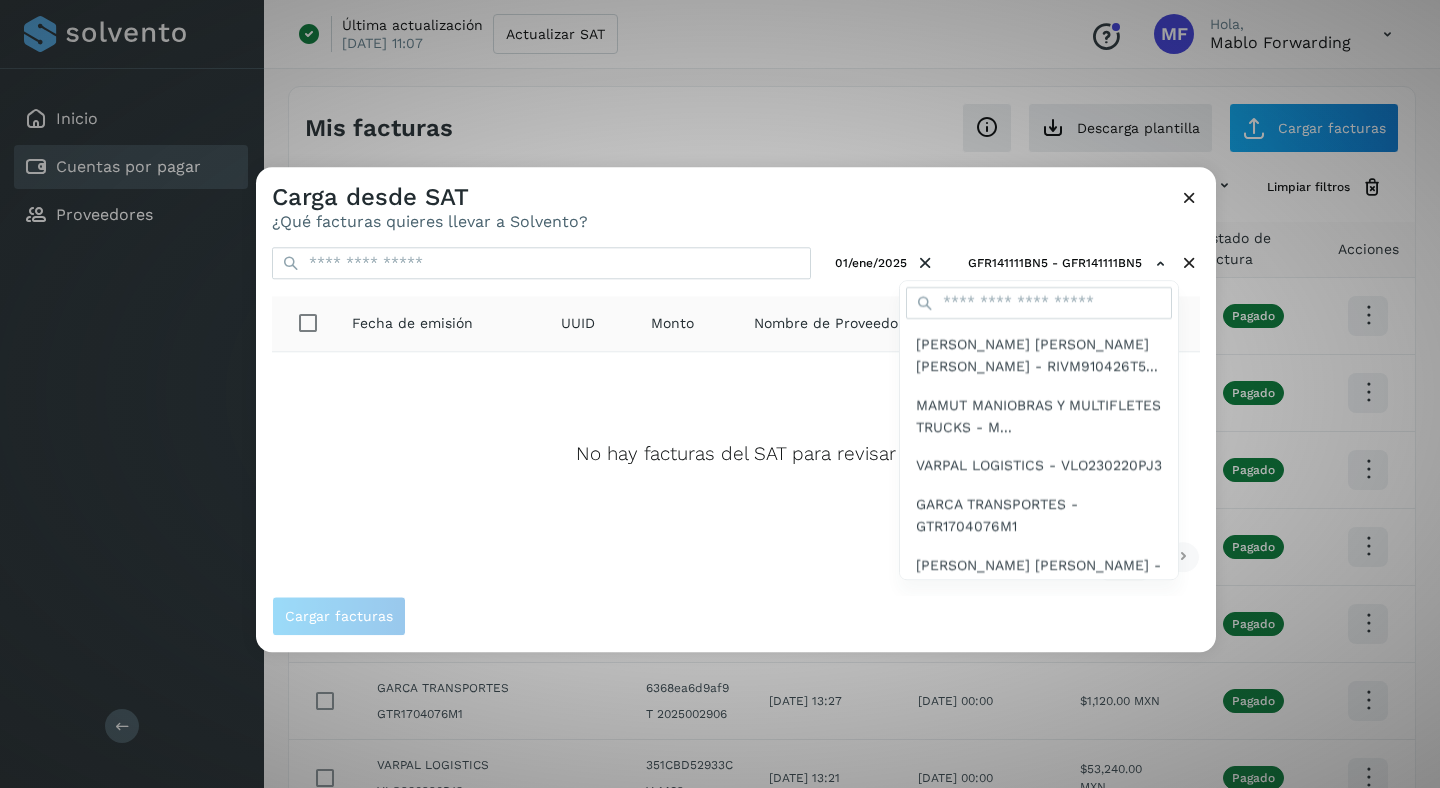click at bounding box center [976, 561] 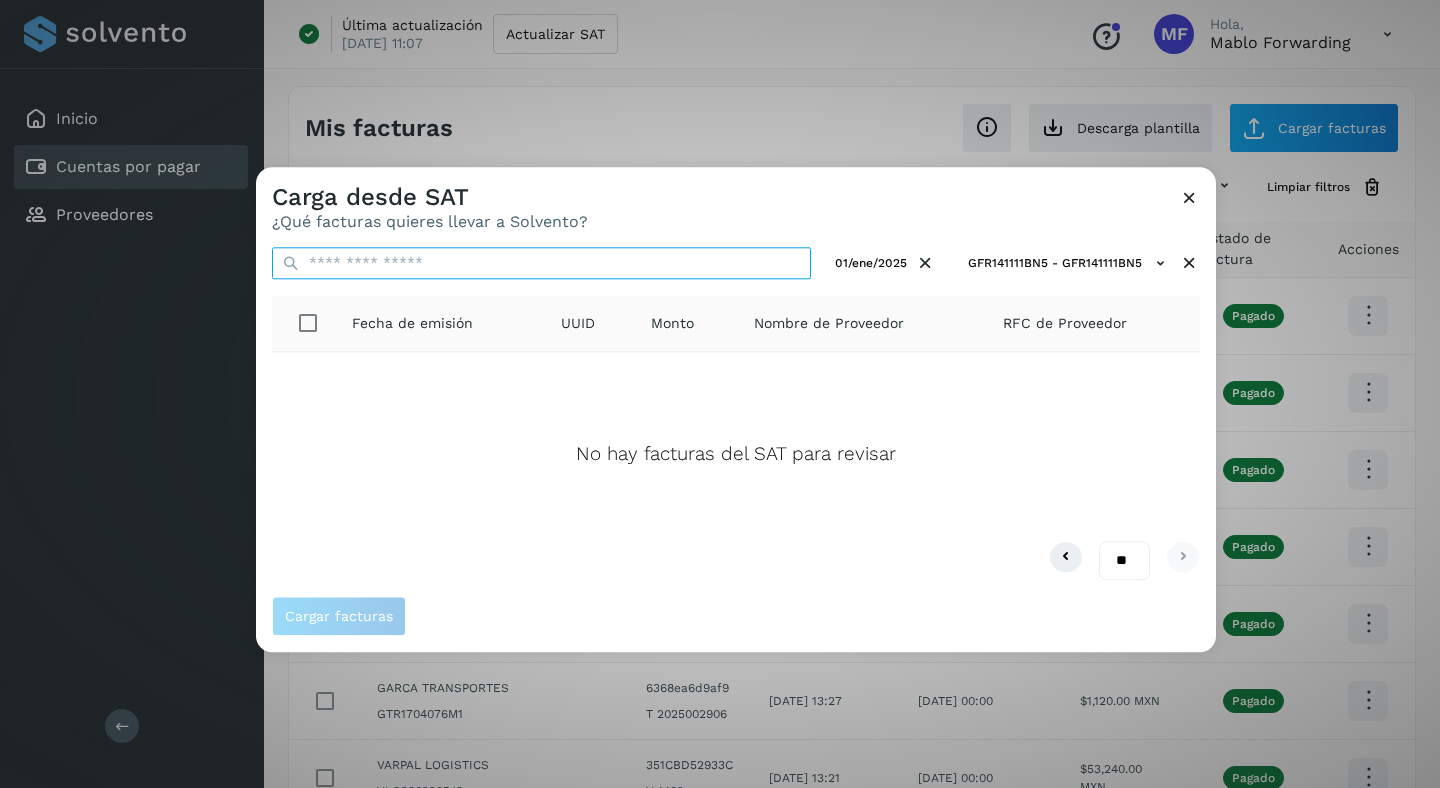 click at bounding box center (541, 263) 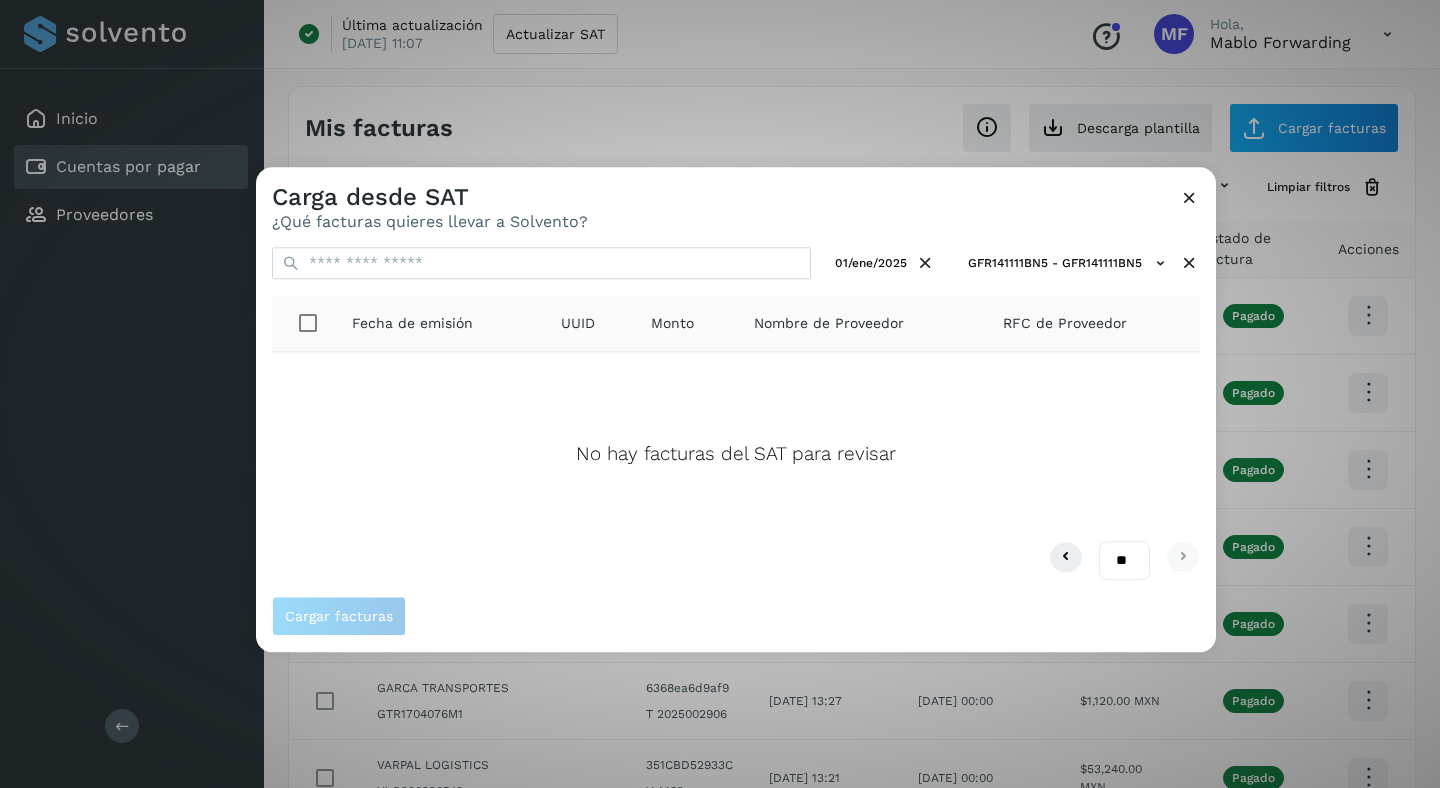 click at bounding box center [1189, 197] 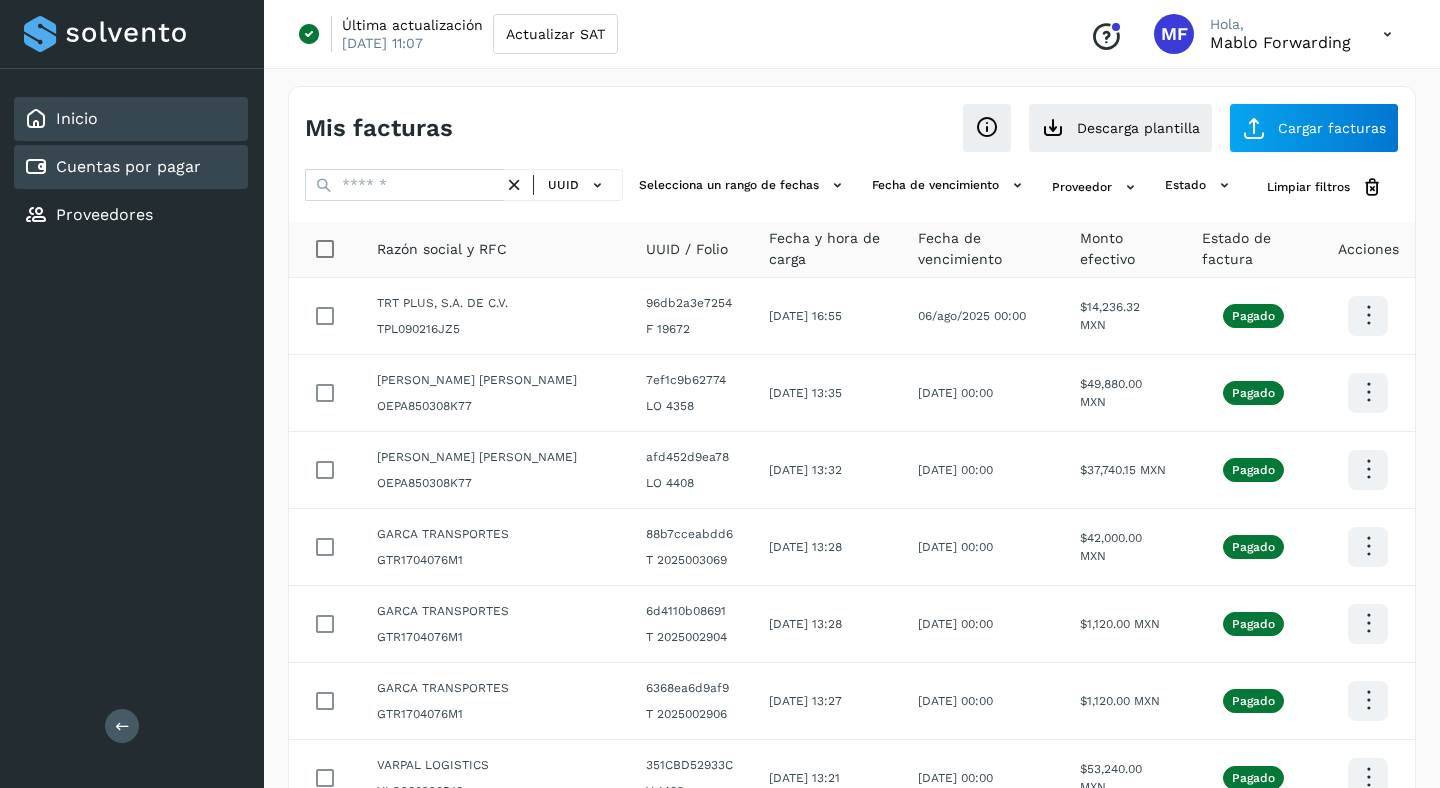 click on "Inicio" 